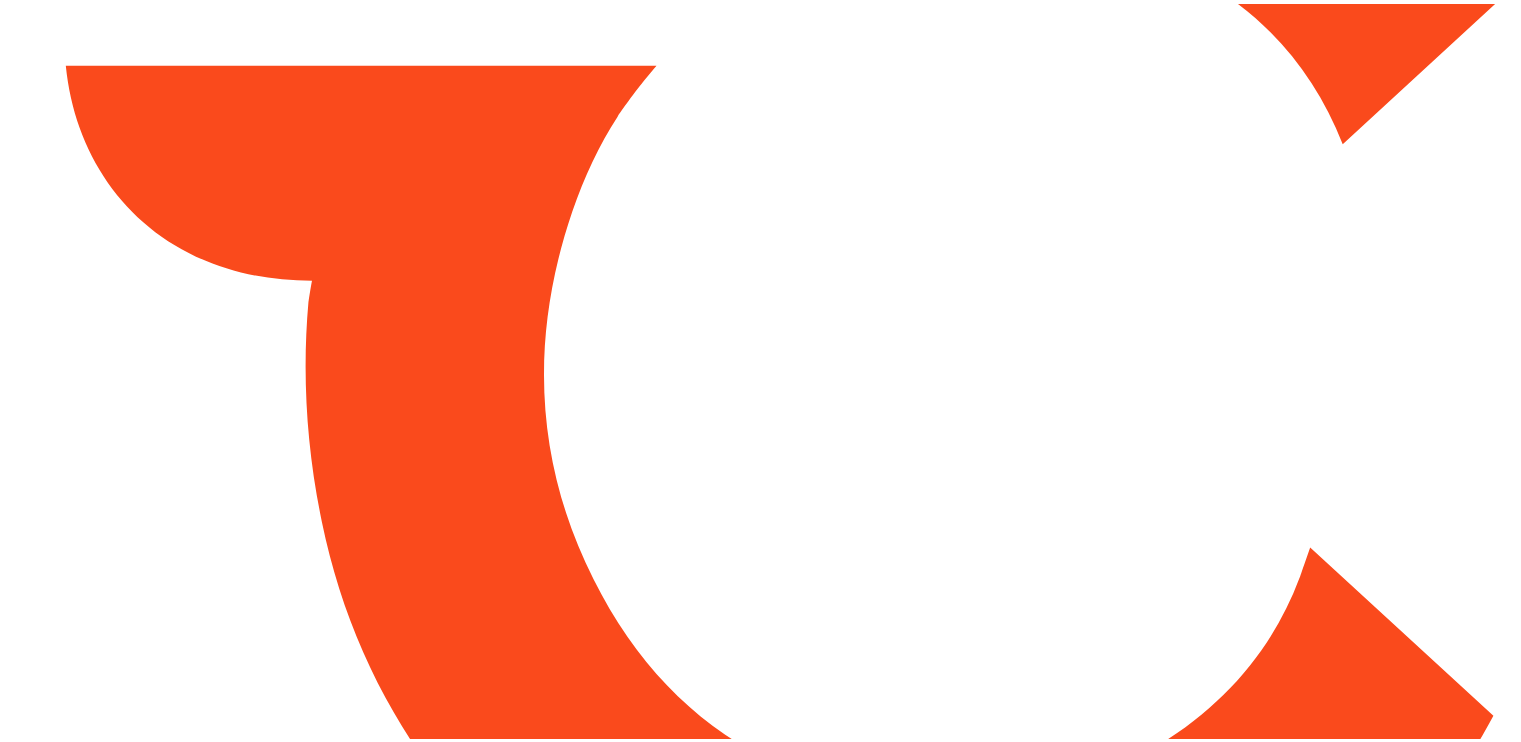 scroll, scrollTop: 0, scrollLeft: 0, axis: both 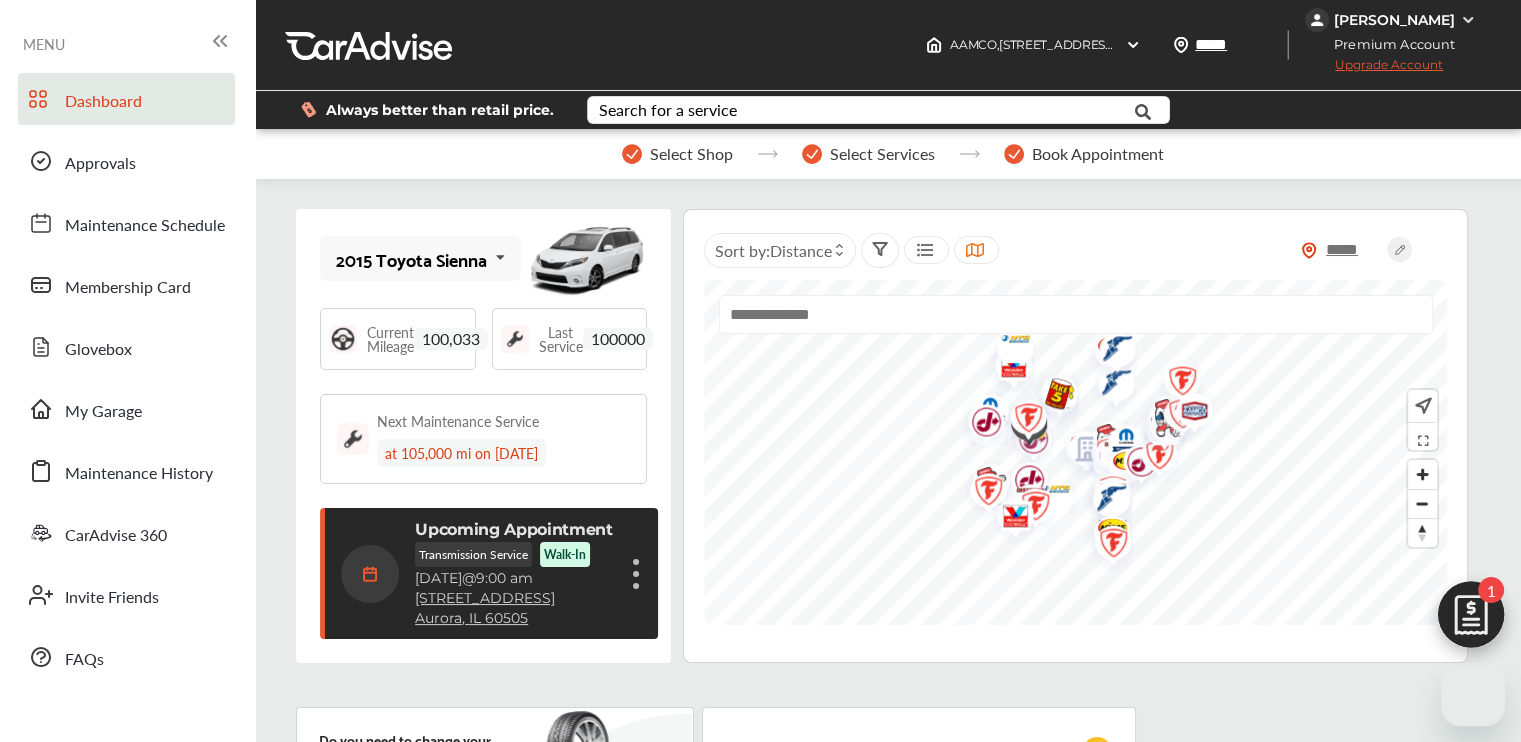 drag, startPoint x: 92, startPoint y: 648, endPoint x: 442, endPoint y: 397, distance: 430.69827 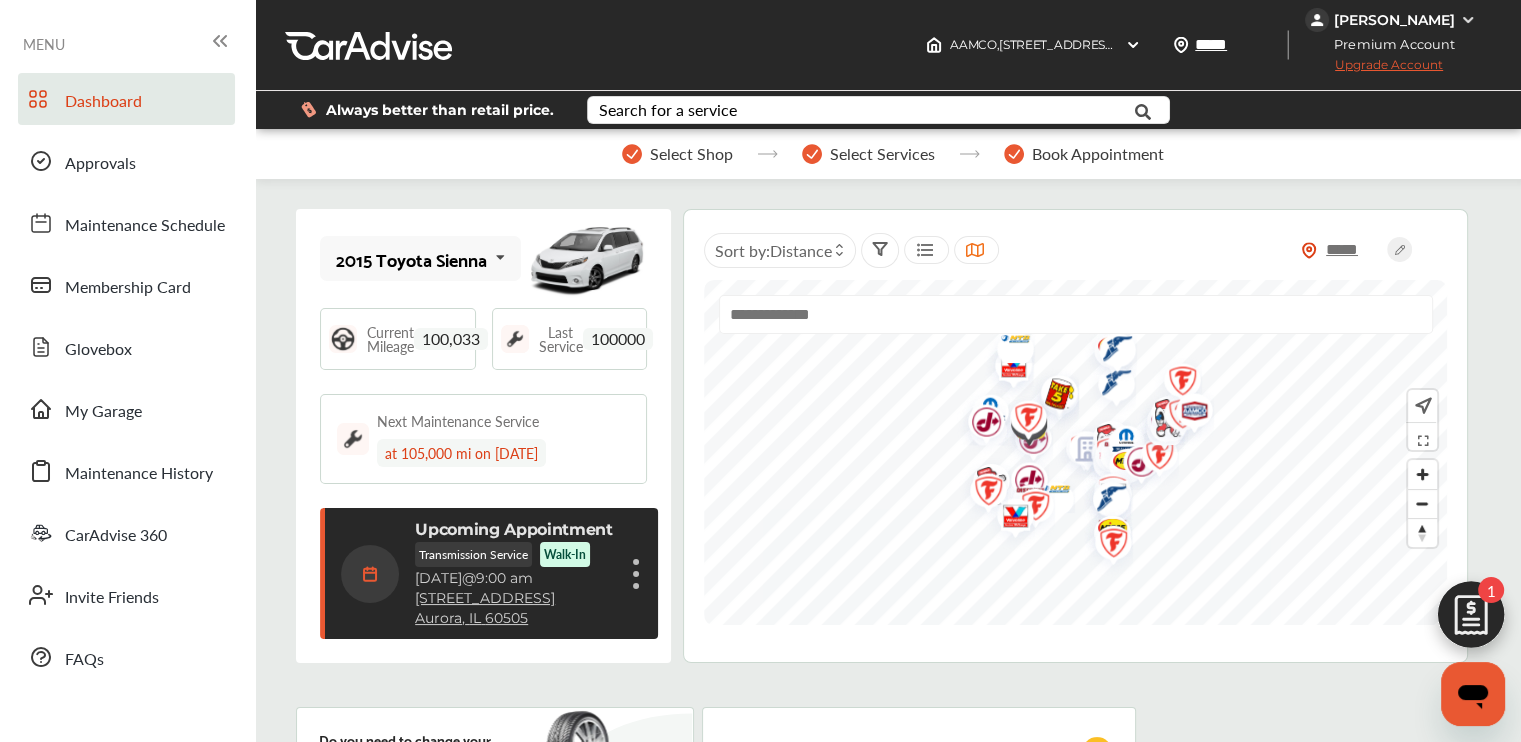 scroll, scrollTop: 0, scrollLeft: 0, axis: both 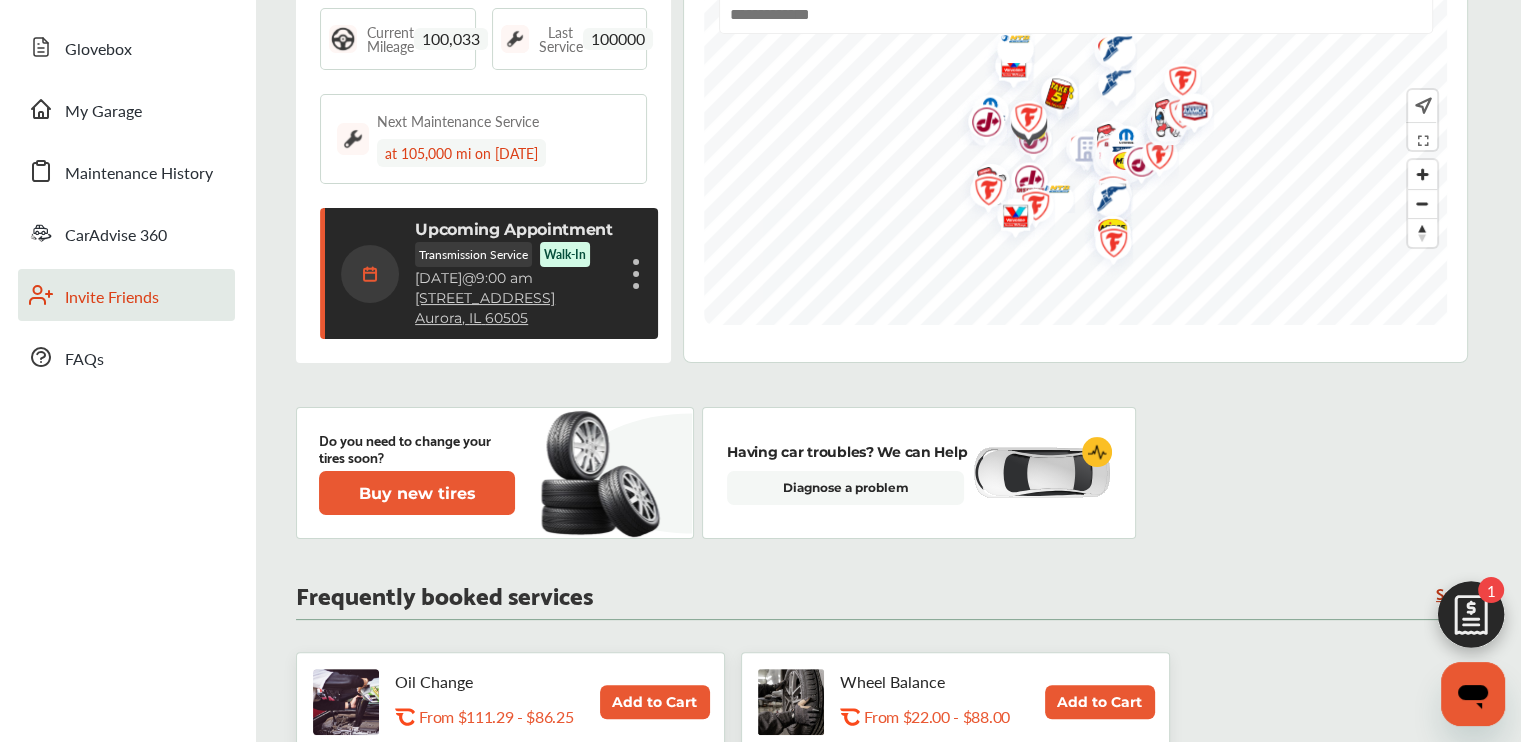 click on "Invite Friends" at bounding box center [126, 295] 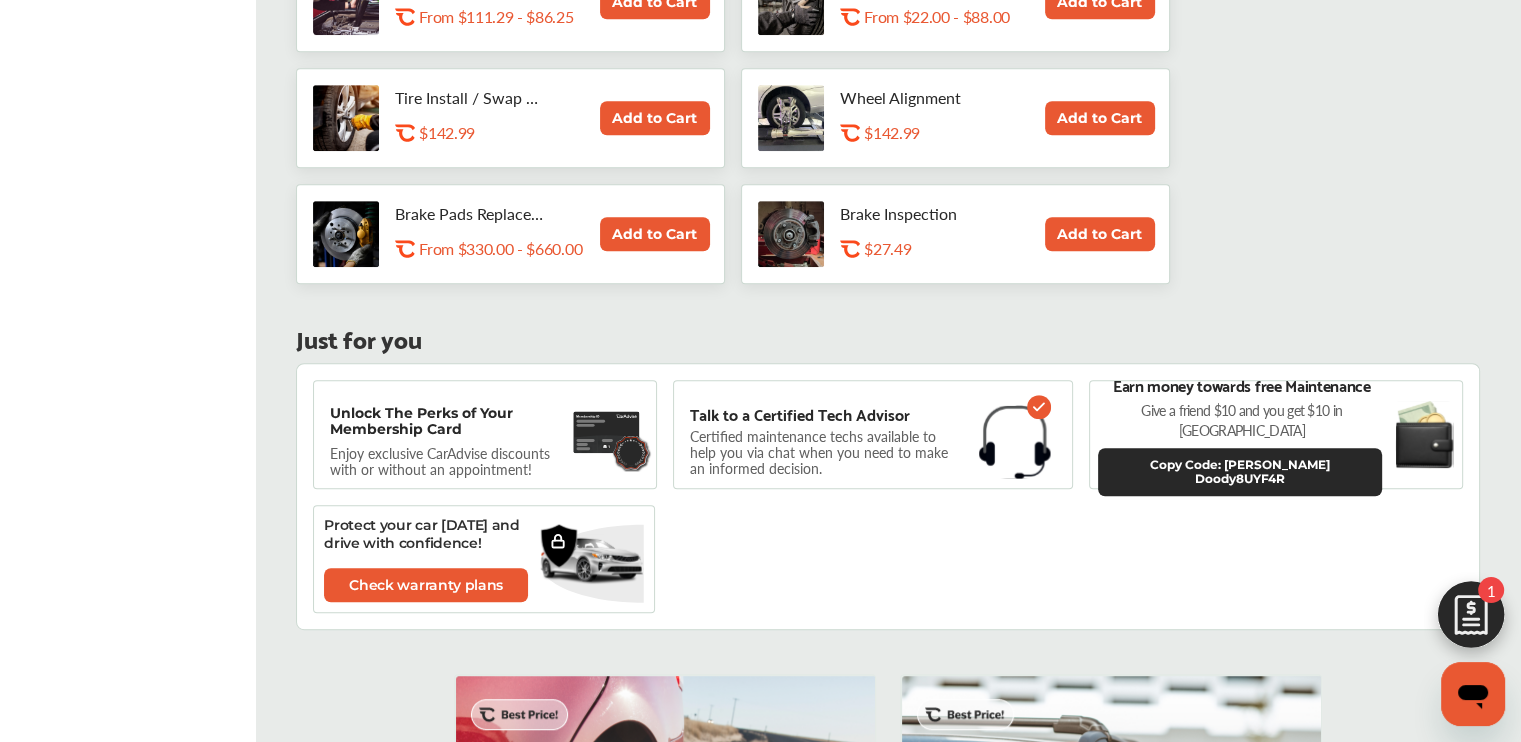 scroll, scrollTop: 300, scrollLeft: 0, axis: vertical 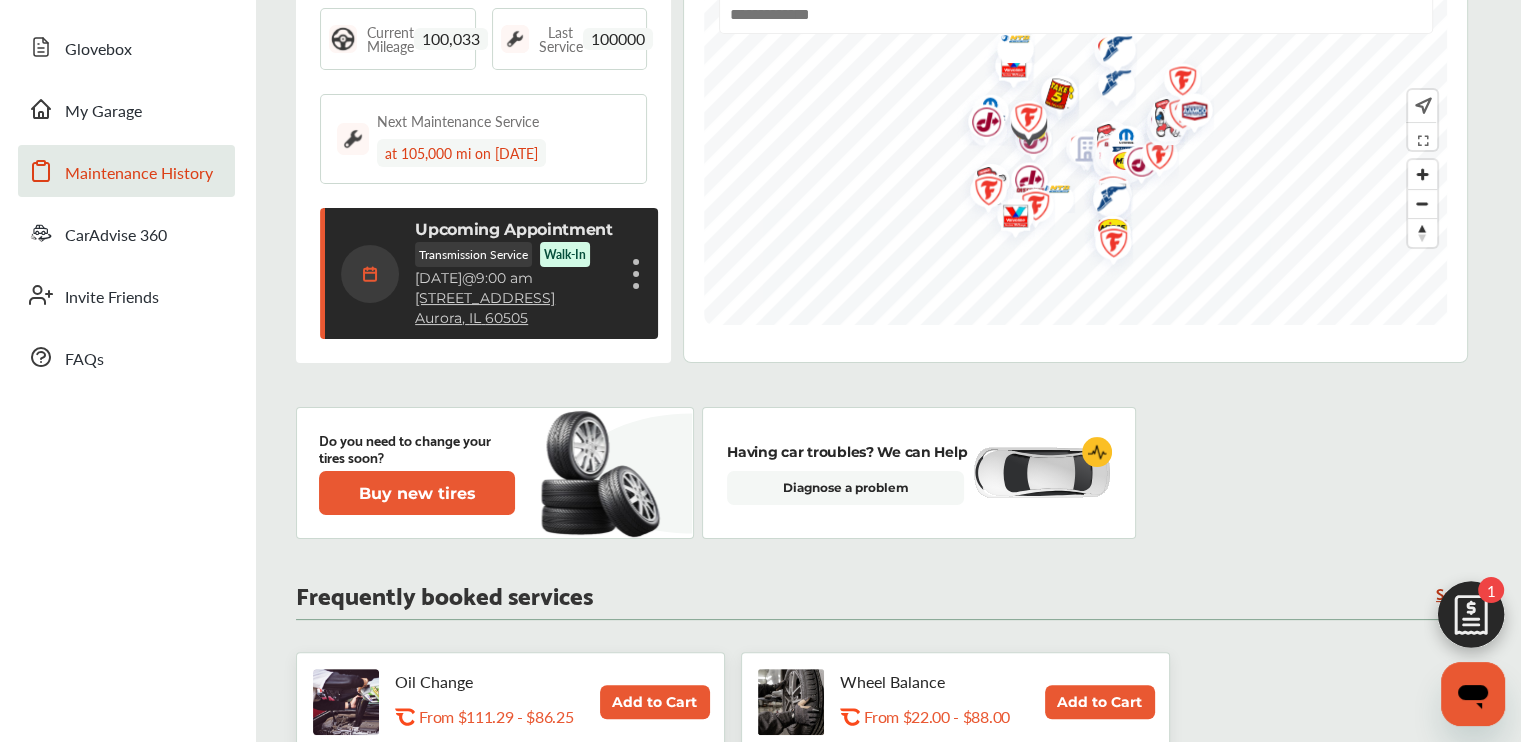 click on "Maintenance History" at bounding box center (139, 174) 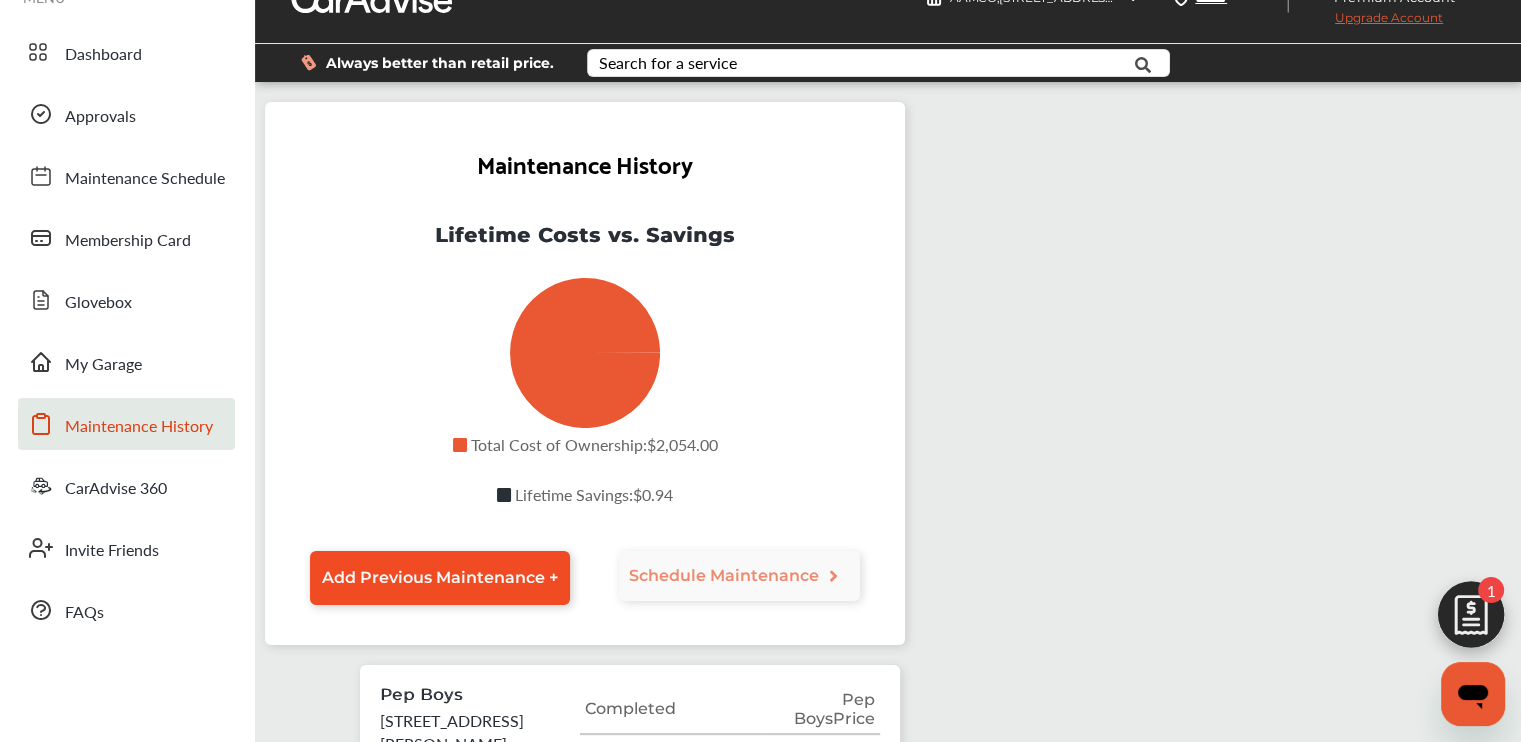 scroll, scrollTop: 0, scrollLeft: 0, axis: both 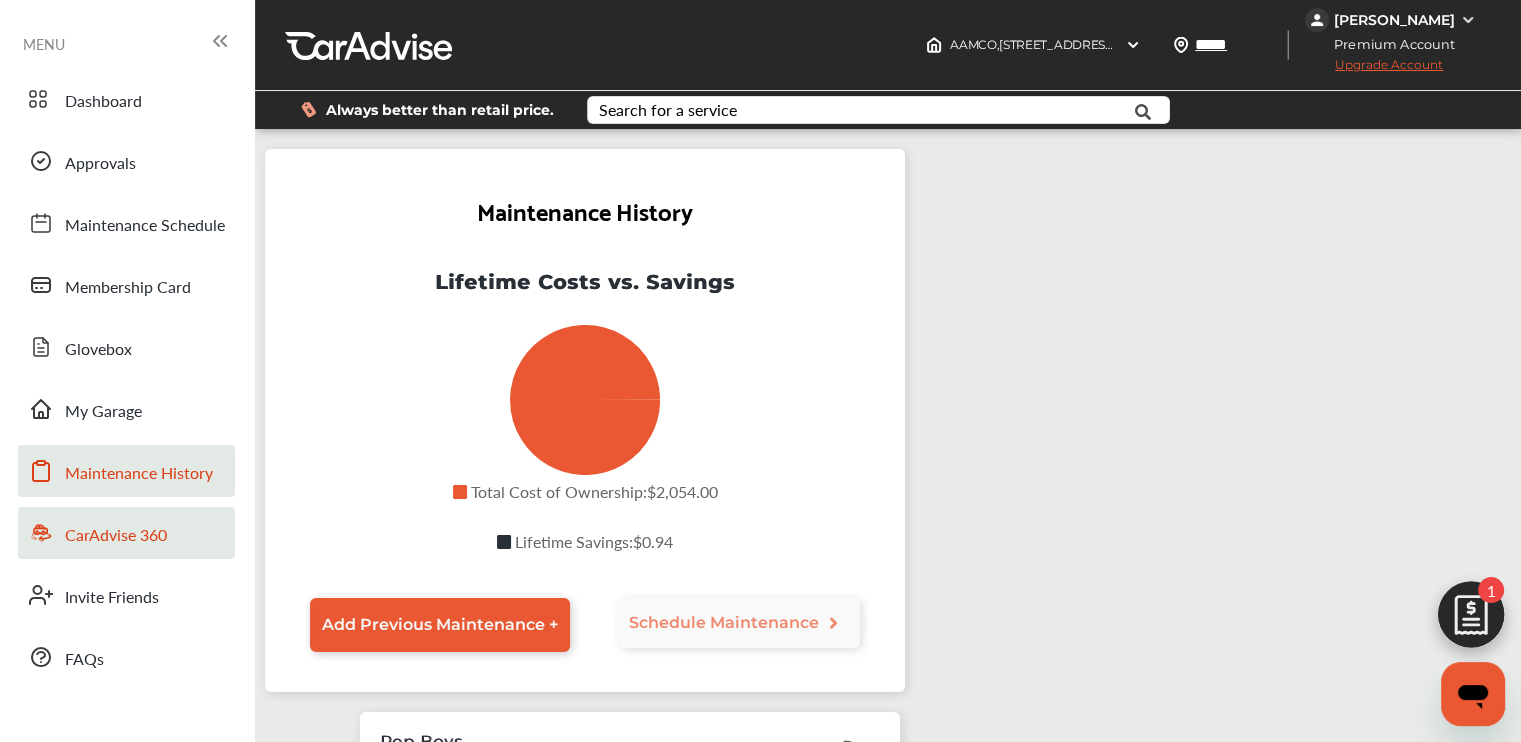 click on "CarAdvise 360" at bounding box center (126, 533) 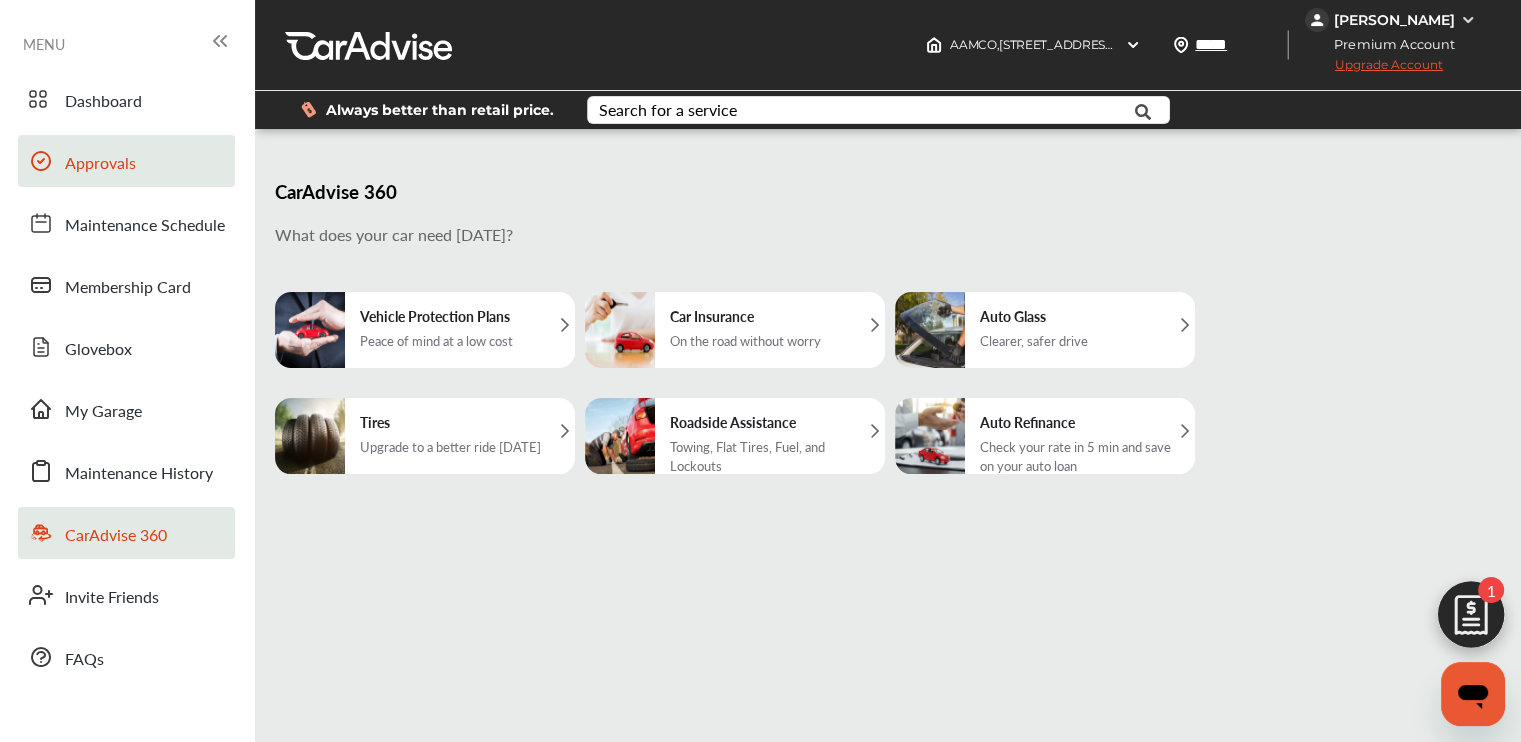 click on "Approvals" at bounding box center (100, 164) 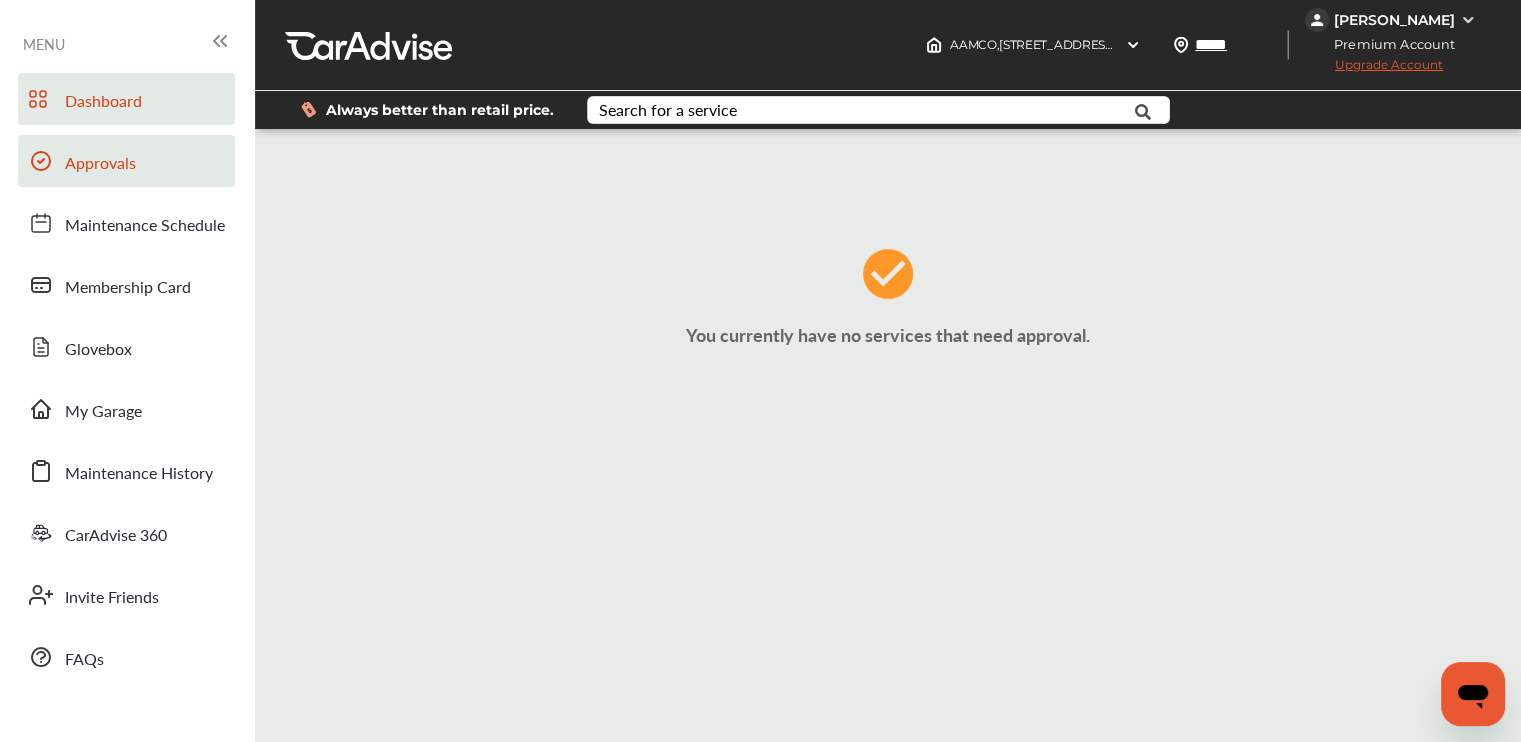 click on "Dashboard" at bounding box center [126, 99] 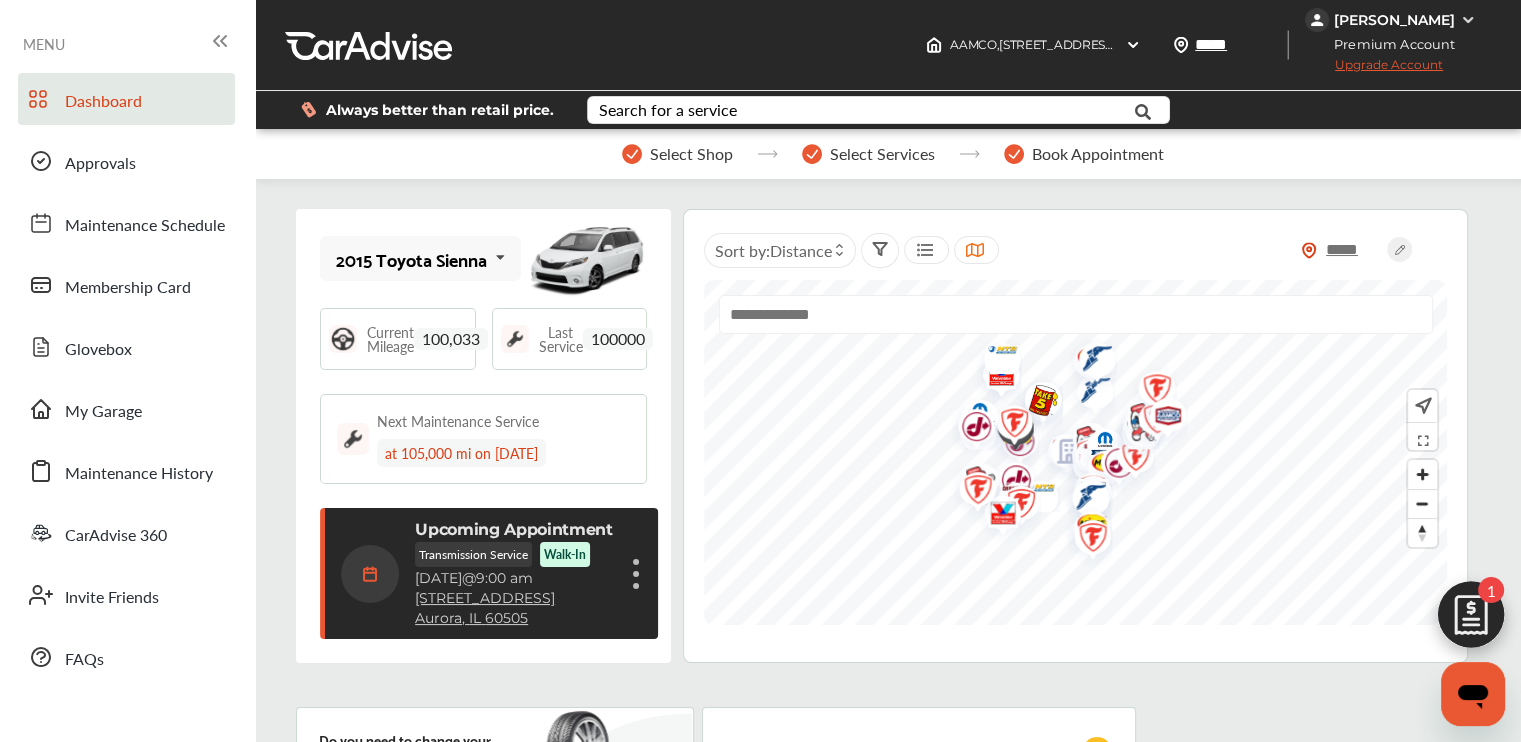 scroll, scrollTop: 293, scrollLeft: 0, axis: vertical 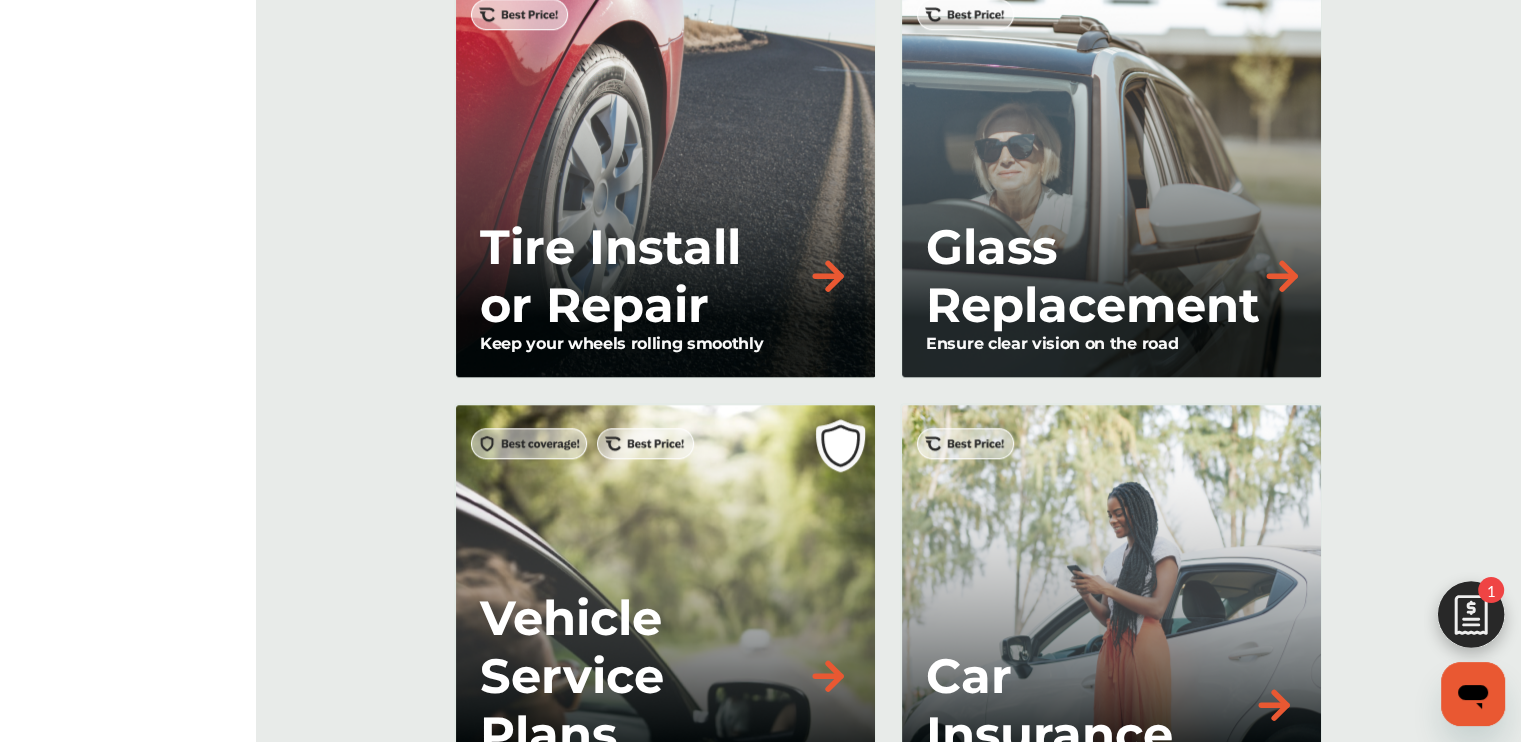 click at bounding box center [1471, 620] 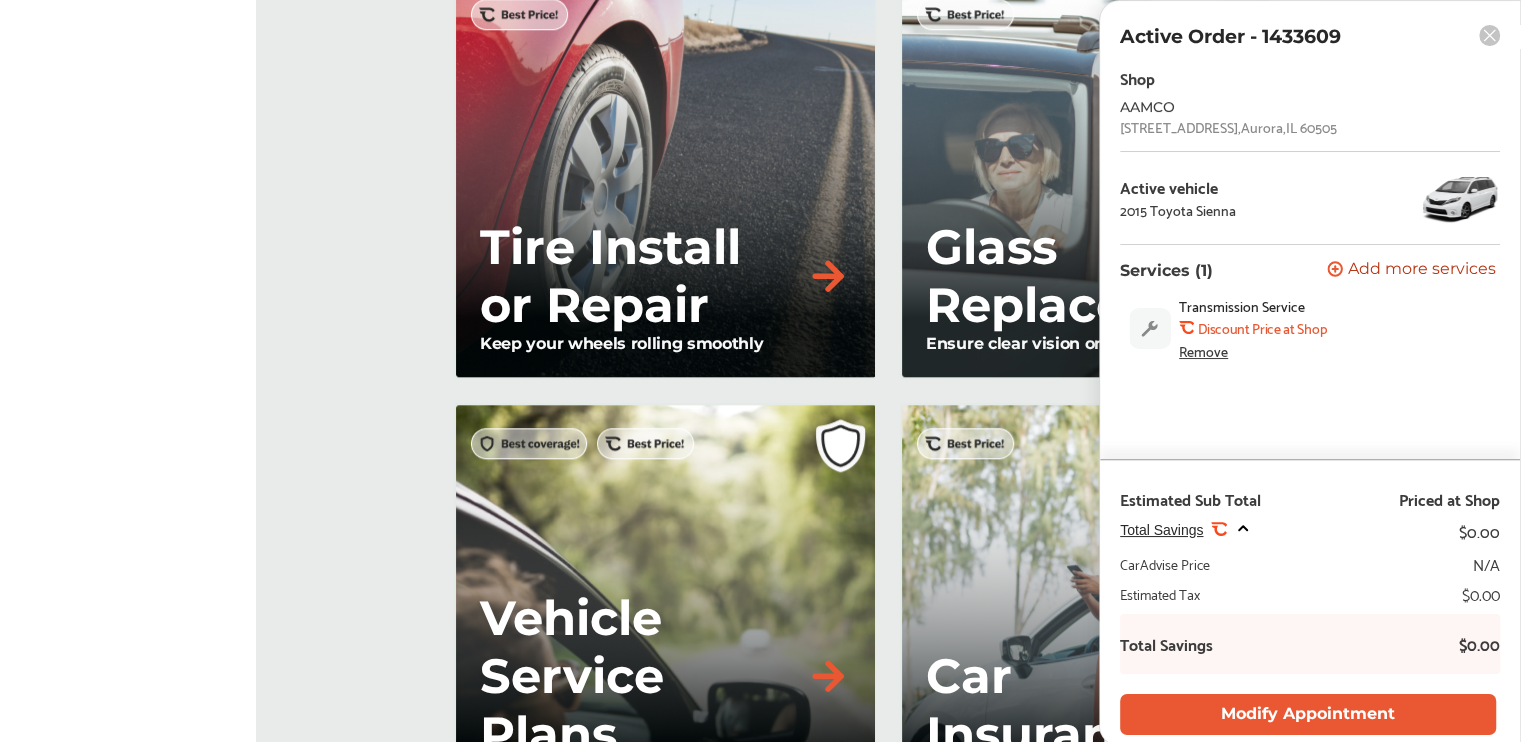 scroll, scrollTop: 0, scrollLeft: 0, axis: both 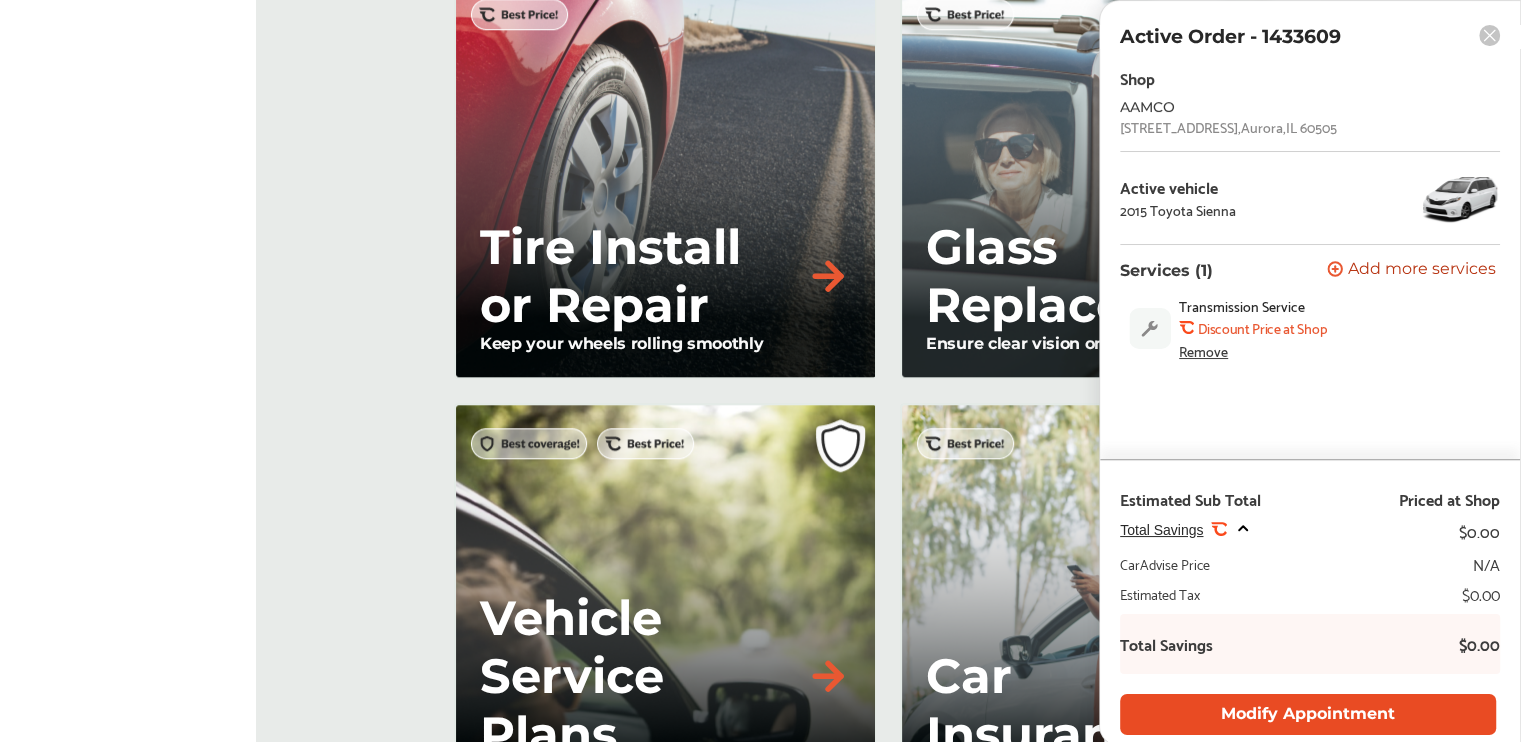 click on "Modify Appointment" at bounding box center (1308, 714) 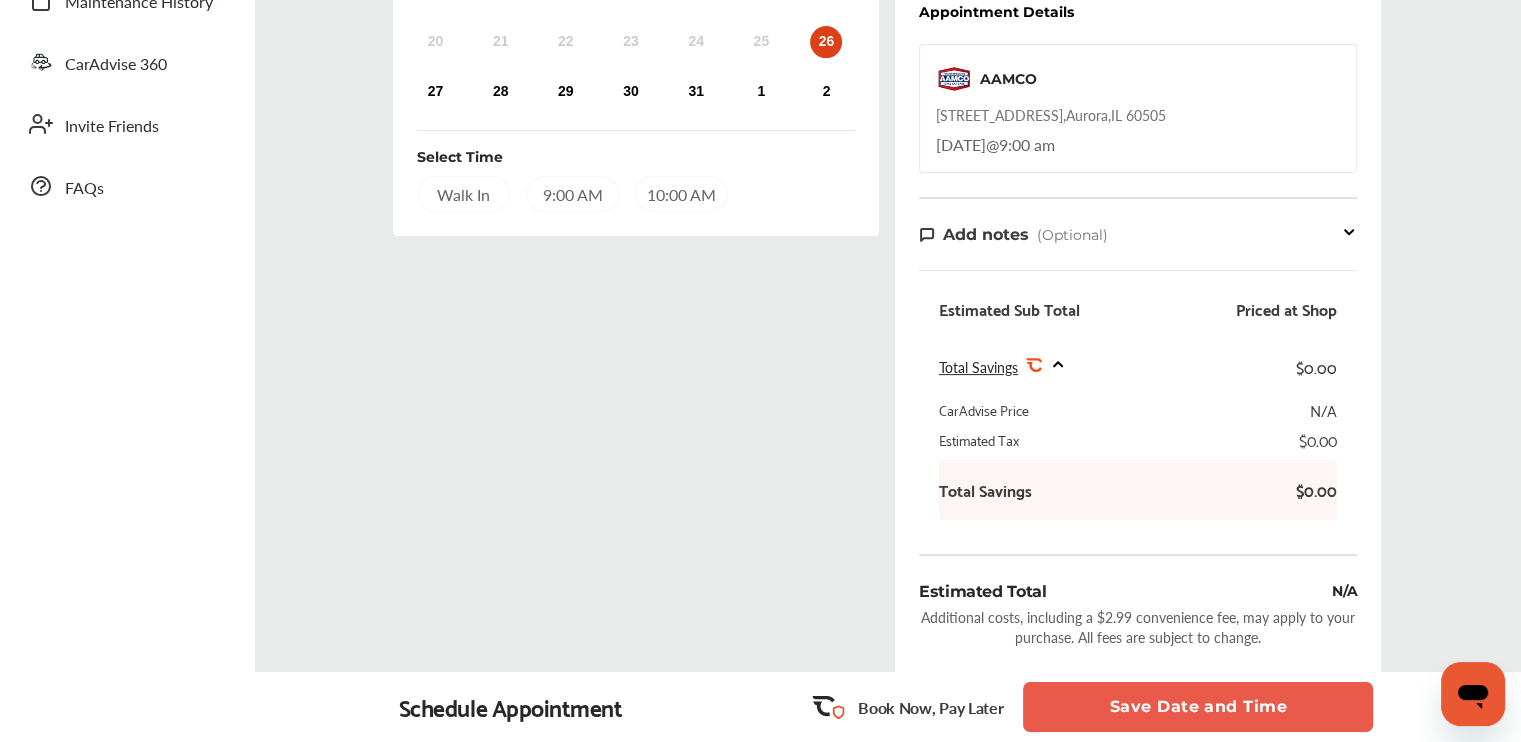 scroll, scrollTop: 671, scrollLeft: 0, axis: vertical 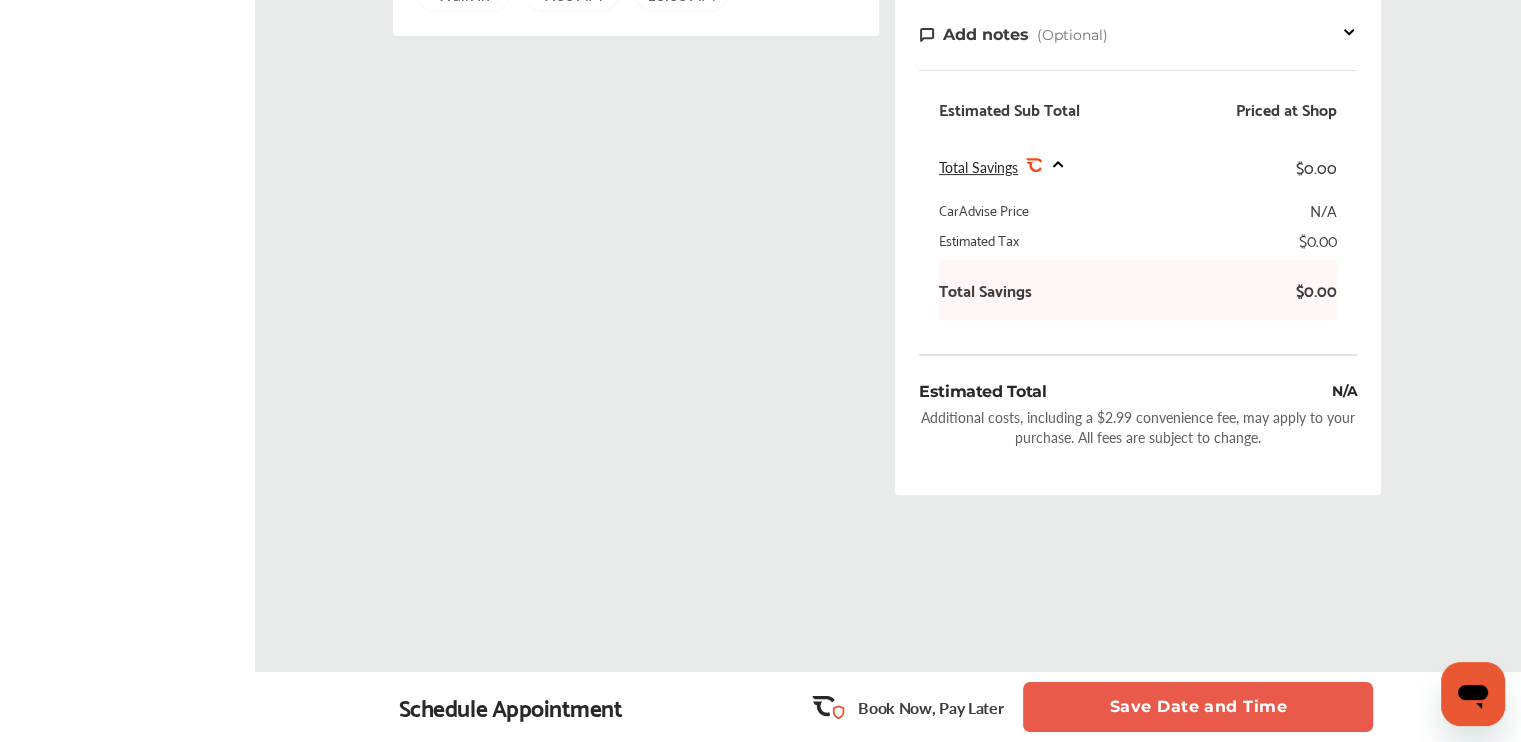 click on "Save Date and Time" at bounding box center (1198, 707) 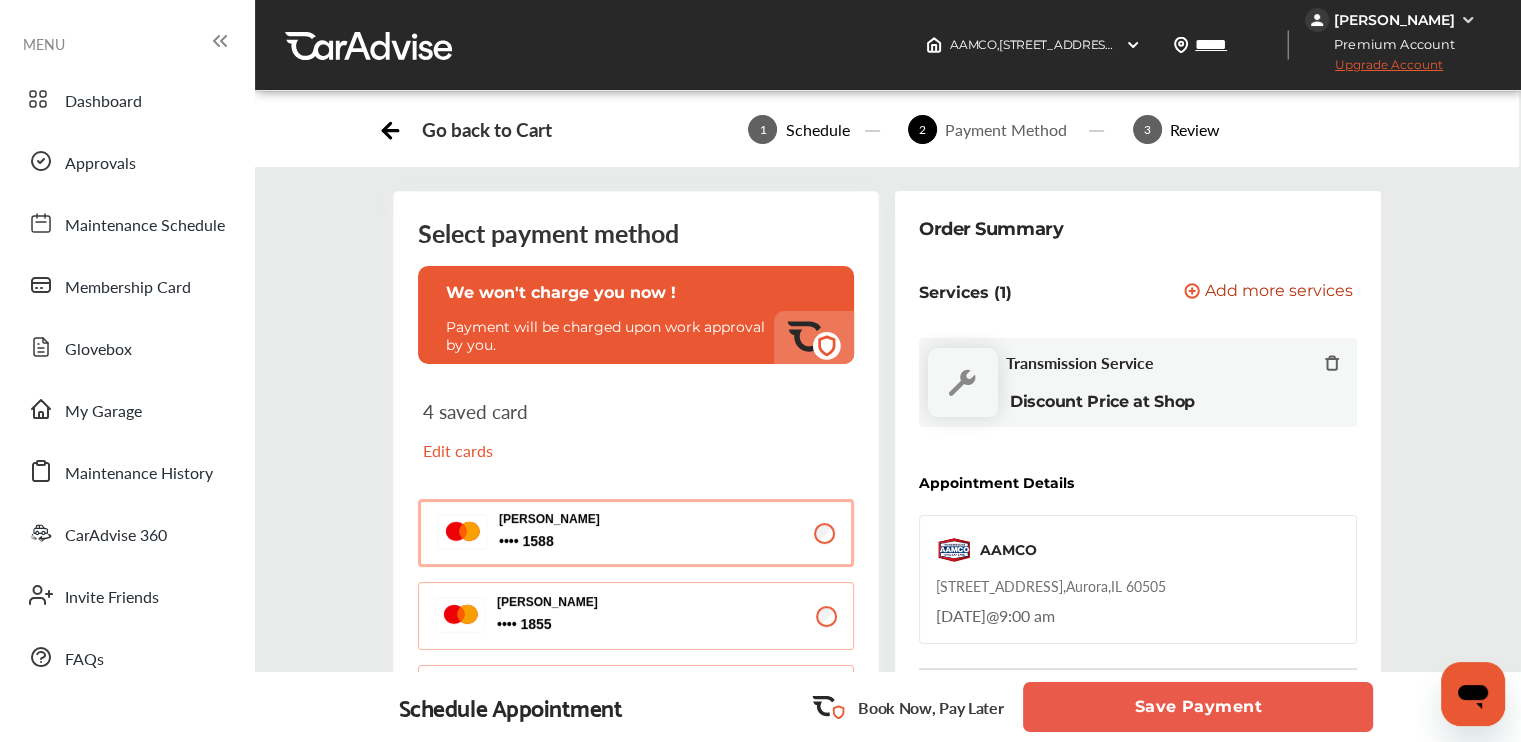 scroll, scrollTop: 300, scrollLeft: 0, axis: vertical 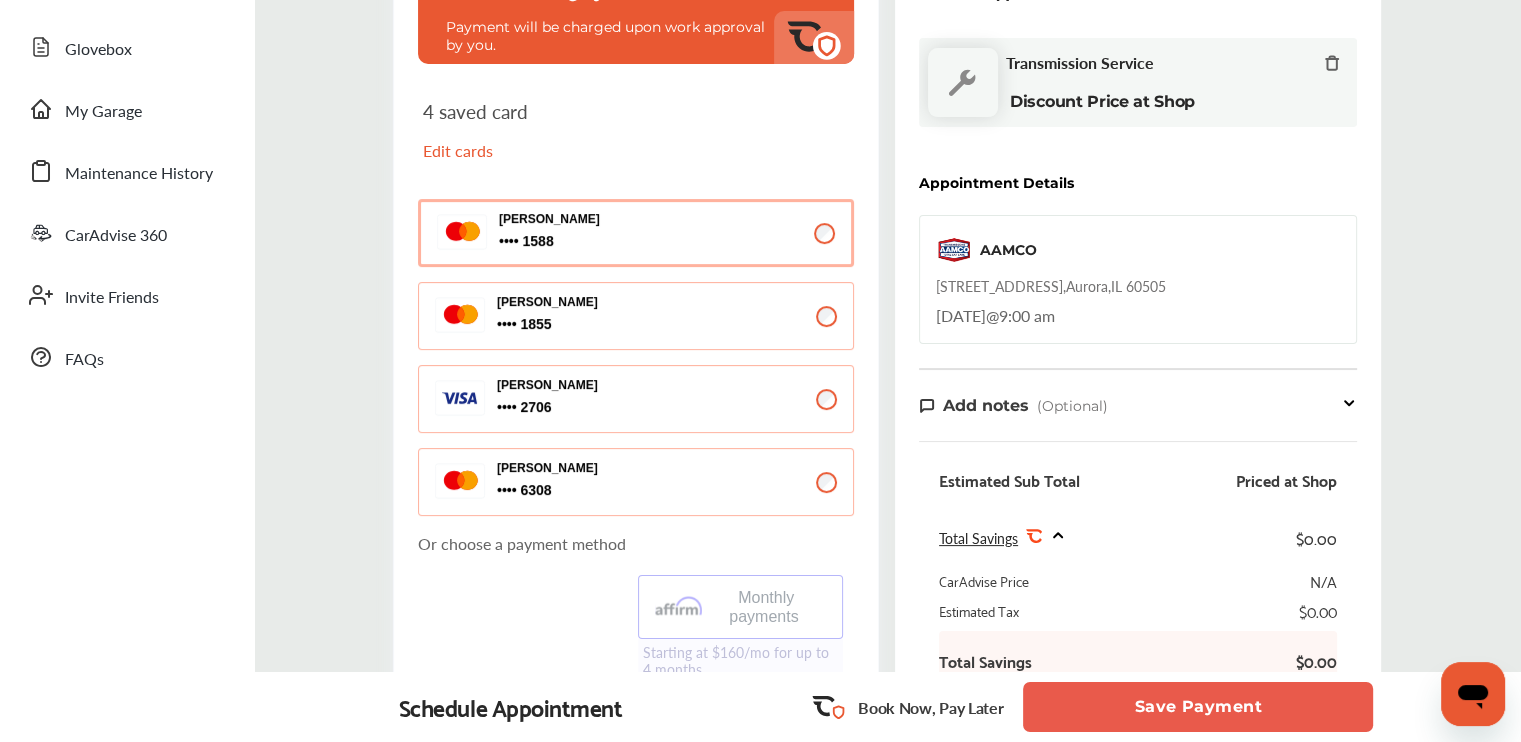click 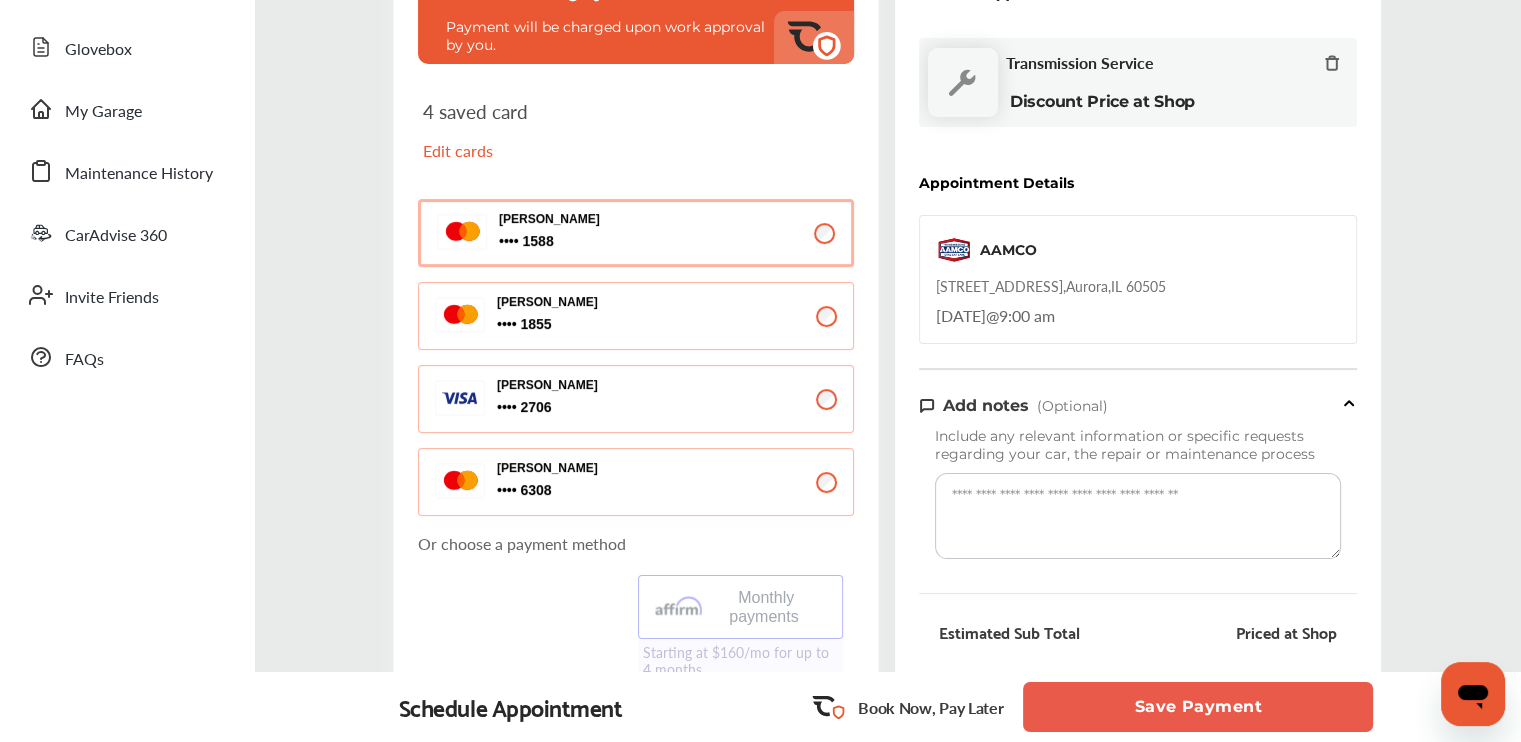 click at bounding box center [1138, 516] 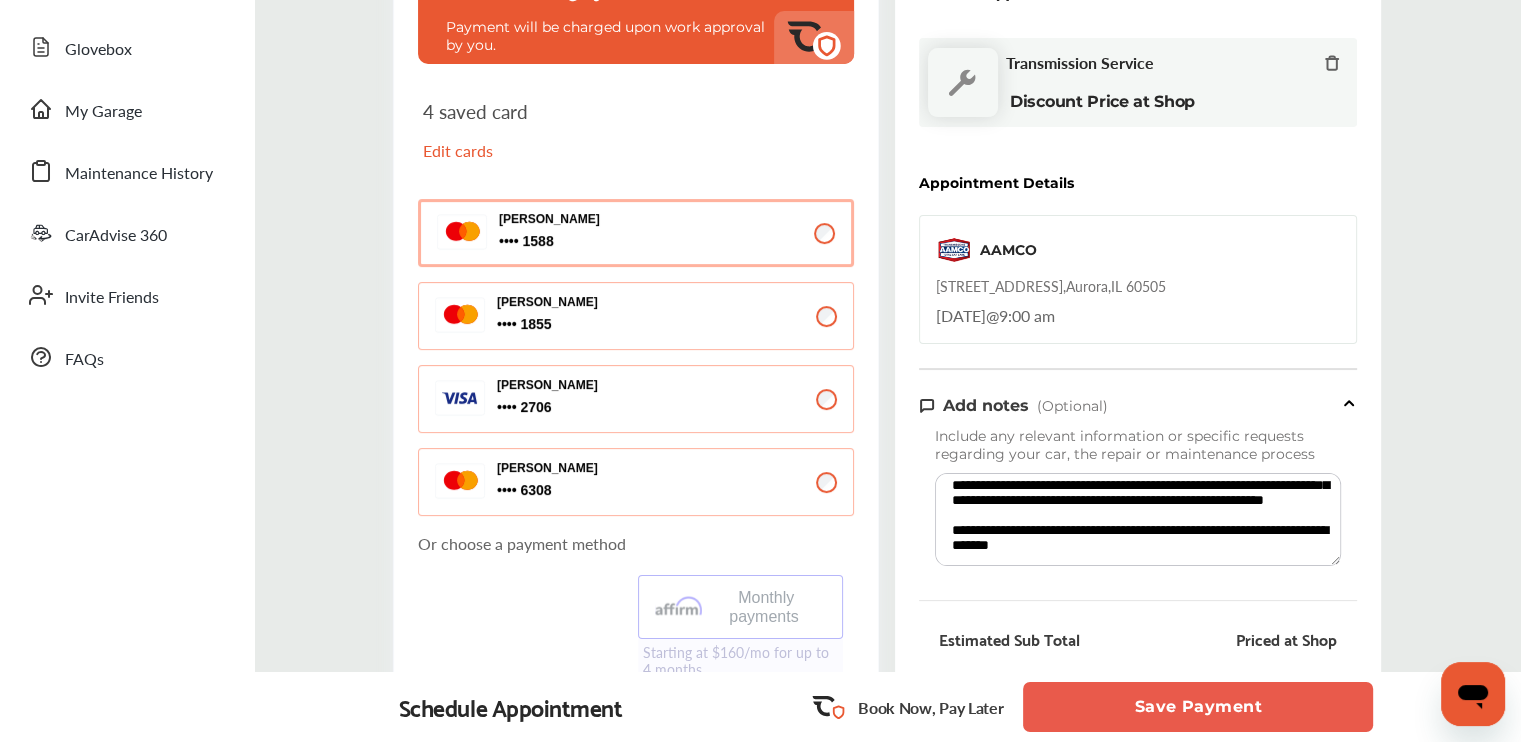 scroll, scrollTop: 285, scrollLeft: 0, axis: vertical 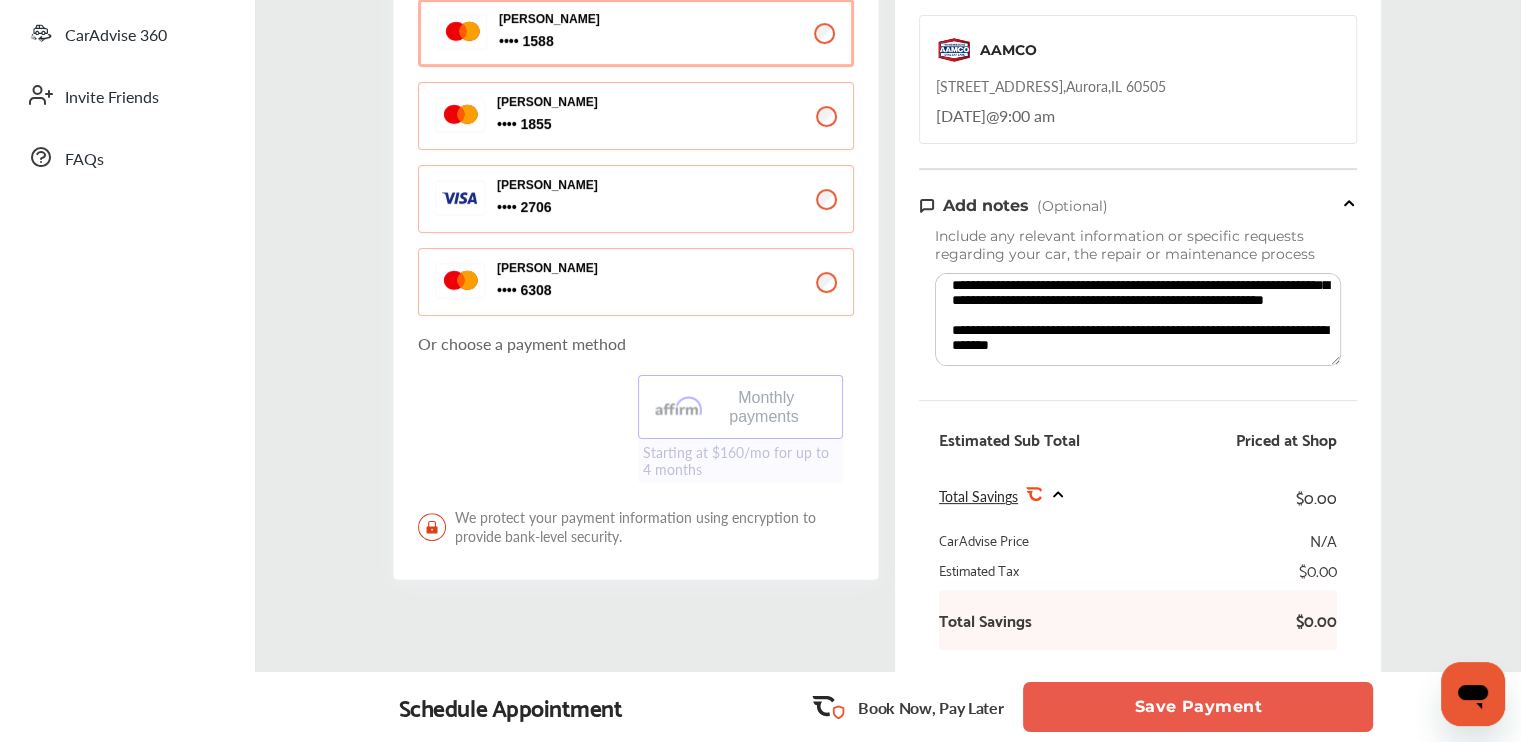 type on "**********" 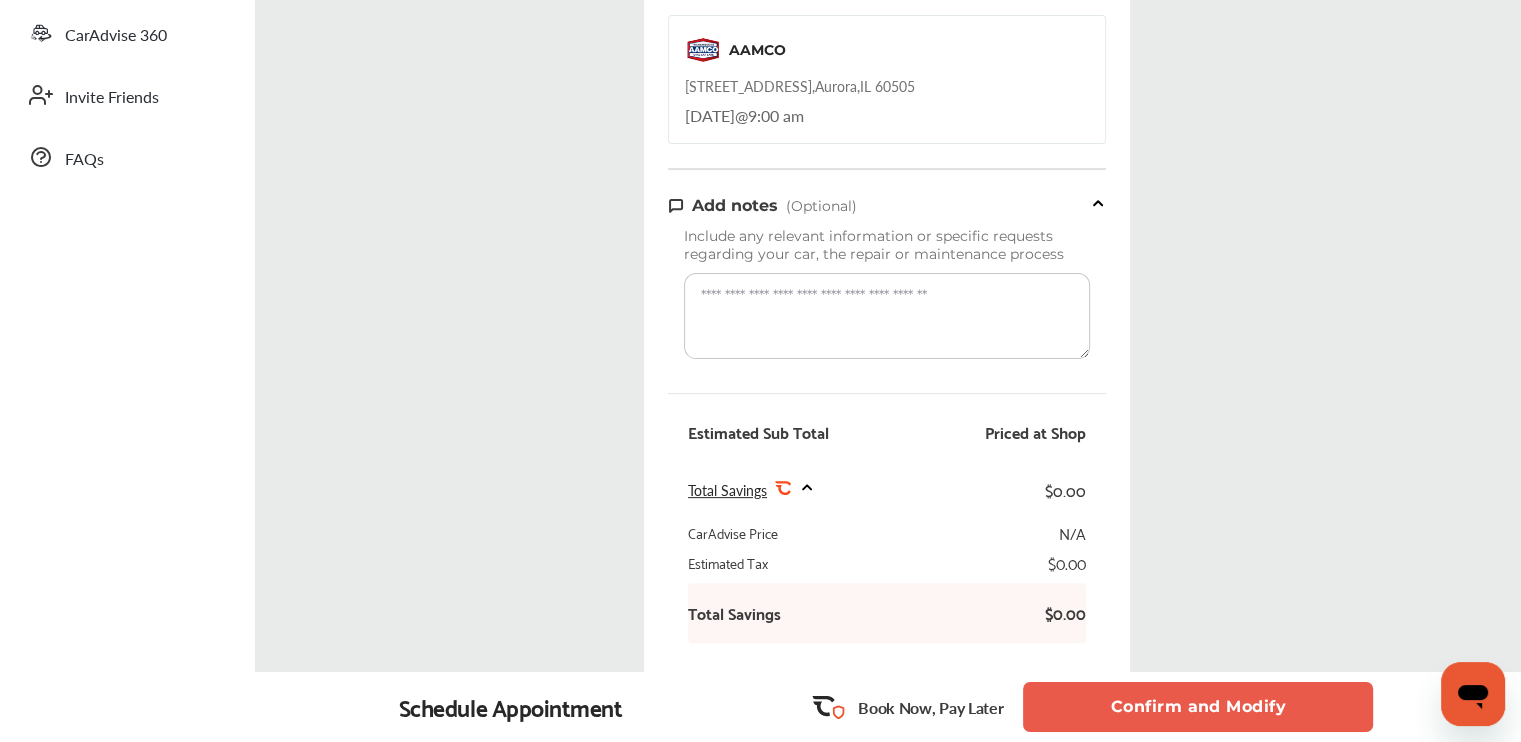 scroll, scrollTop: 0, scrollLeft: 0, axis: both 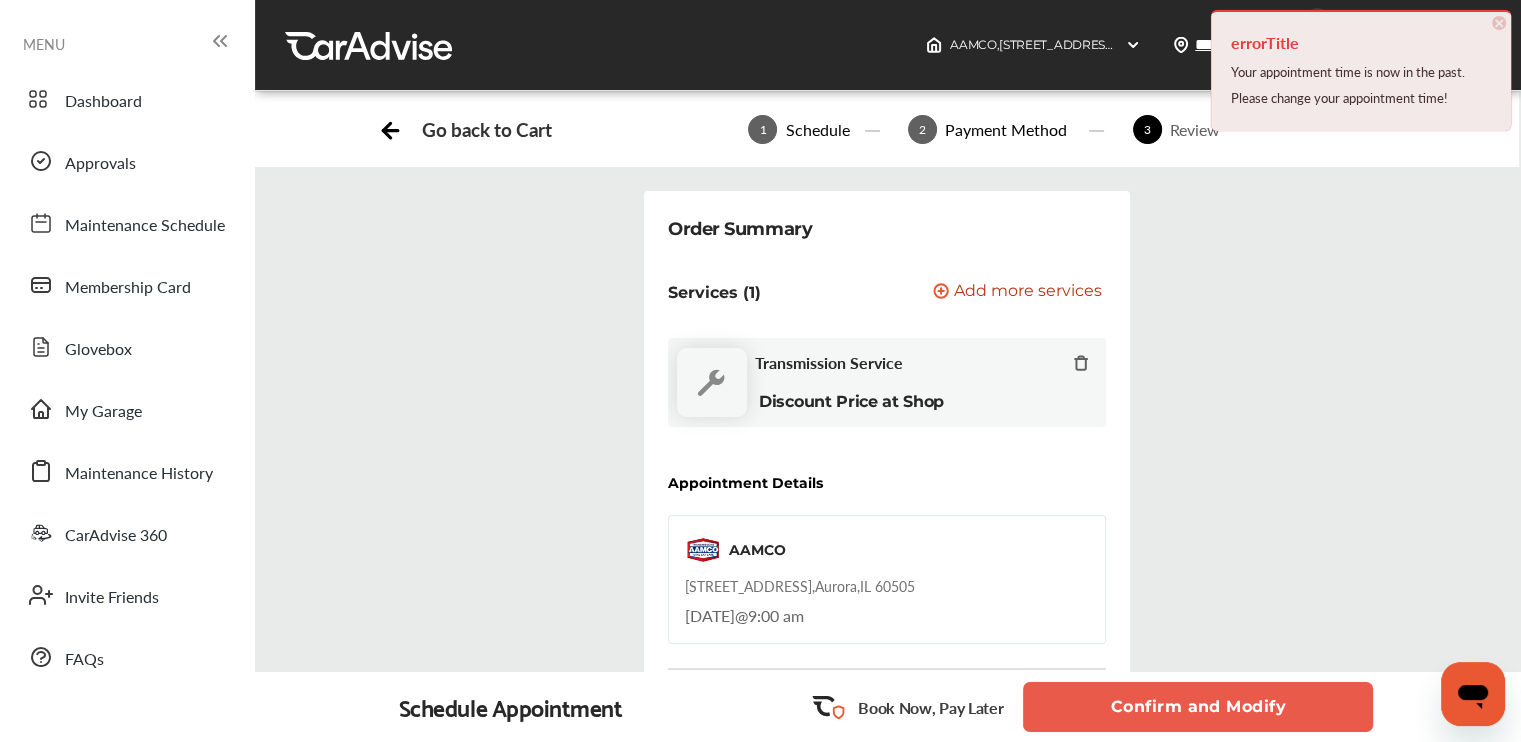 click on "Confirm and Modify" at bounding box center (1198, 707) 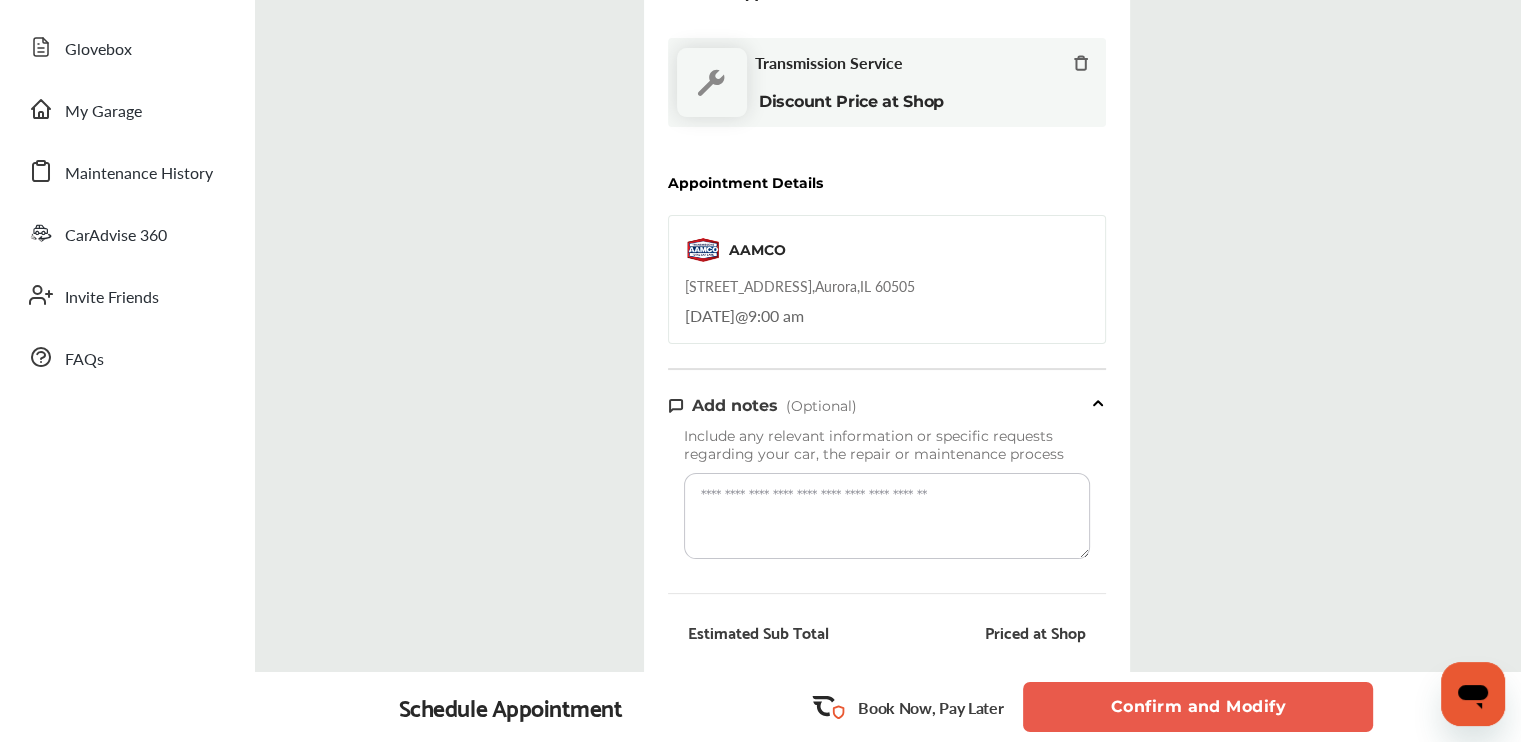 scroll, scrollTop: 400, scrollLeft: 0, axis: vertical 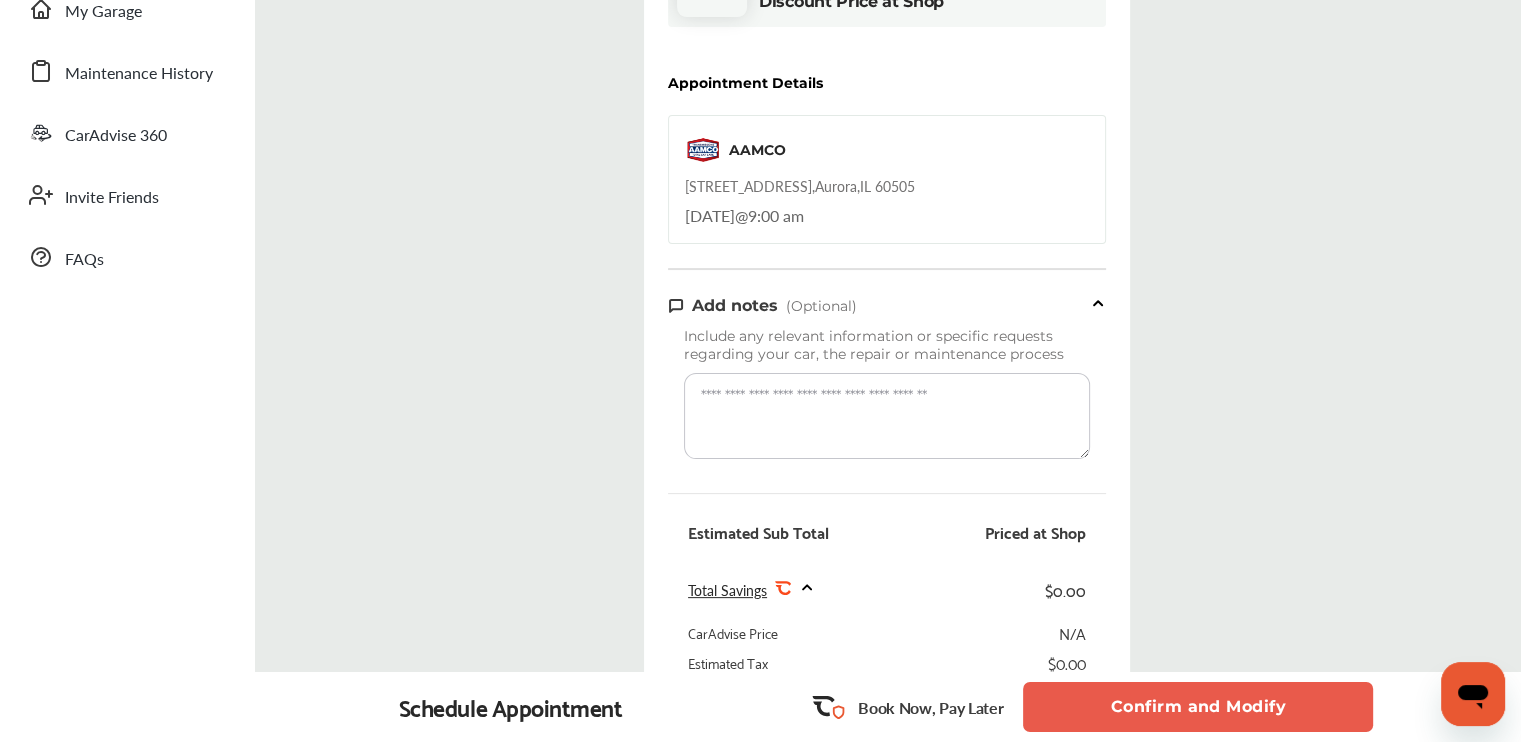 click at bounding box center [887, 416] 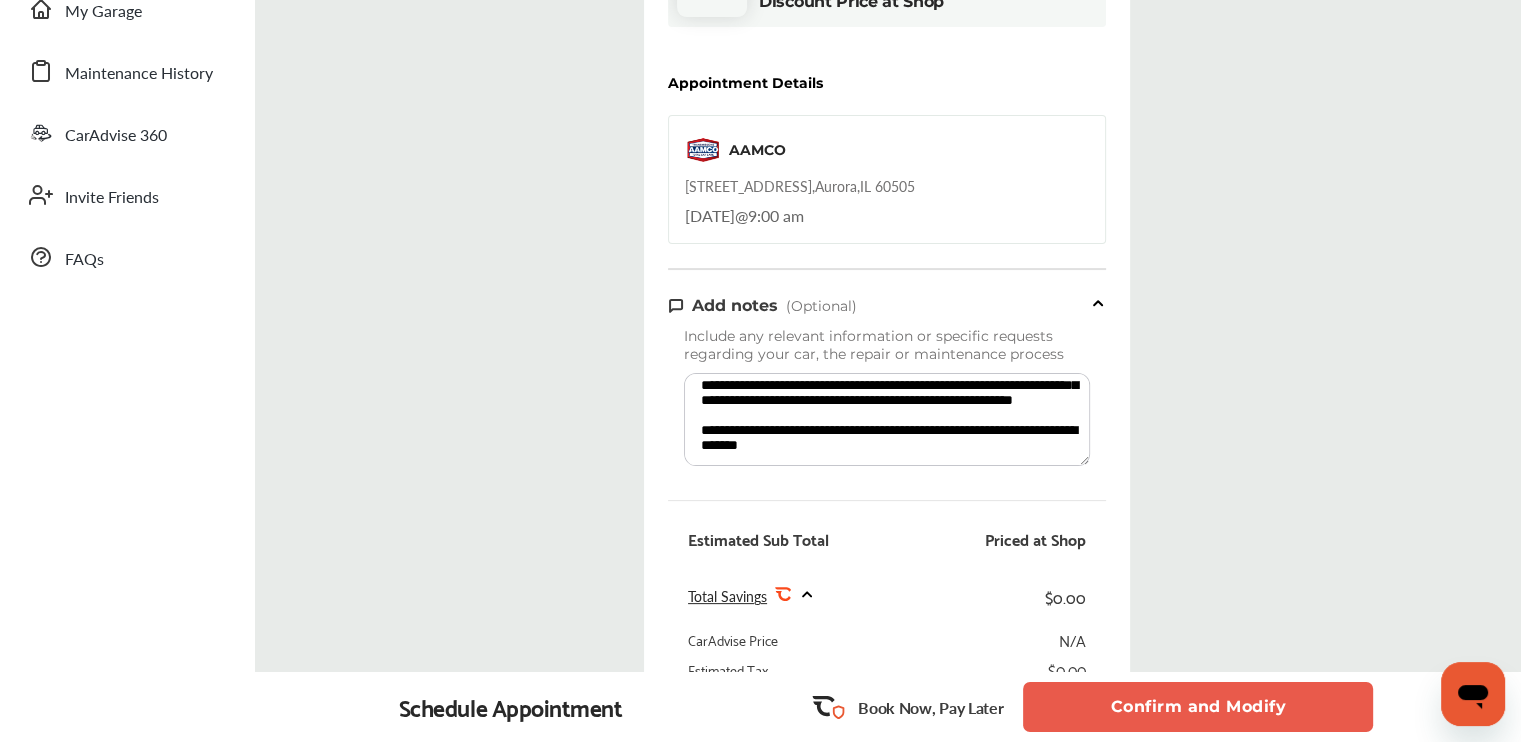 scroll, scrollTop: 0, scrollLeft: 0, axis: both 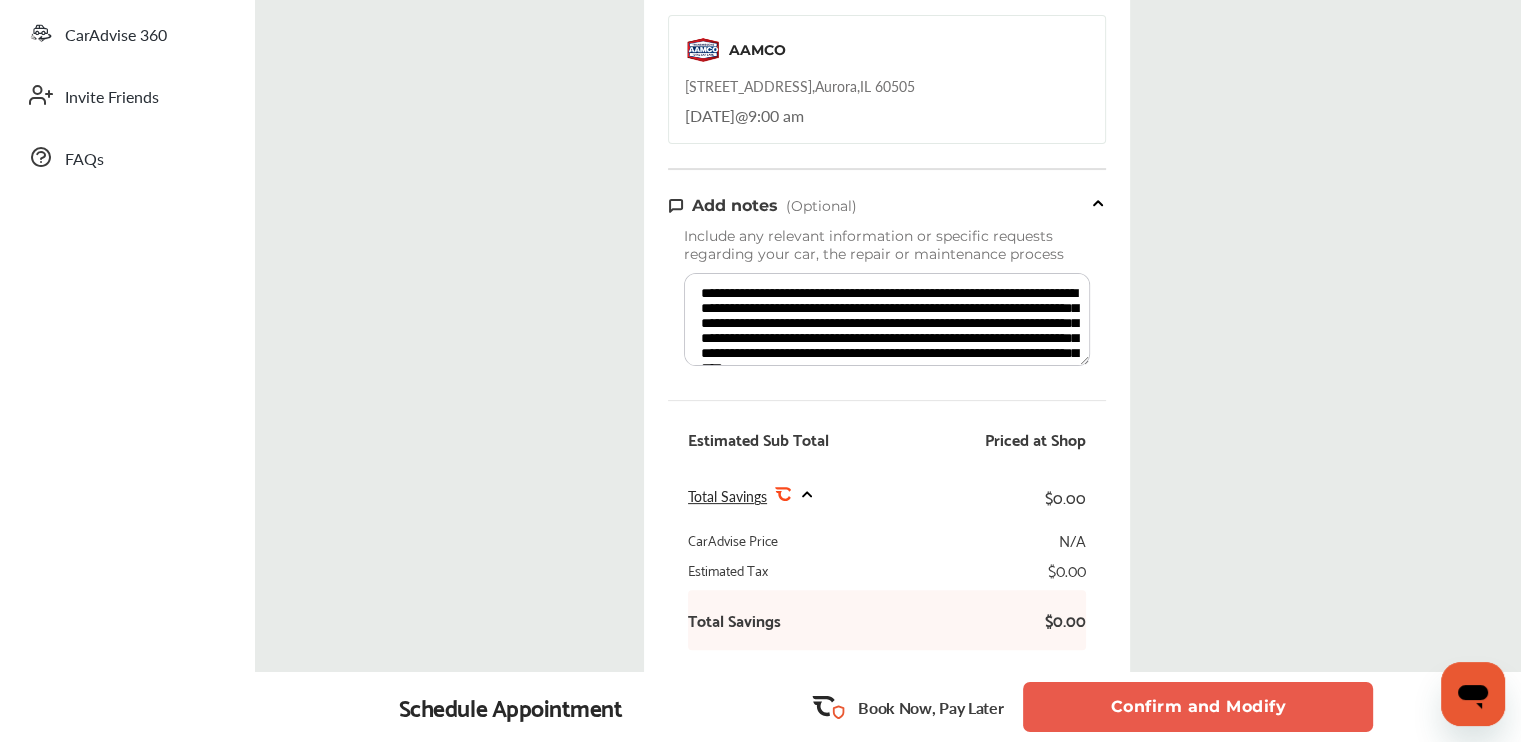 type on "**********" 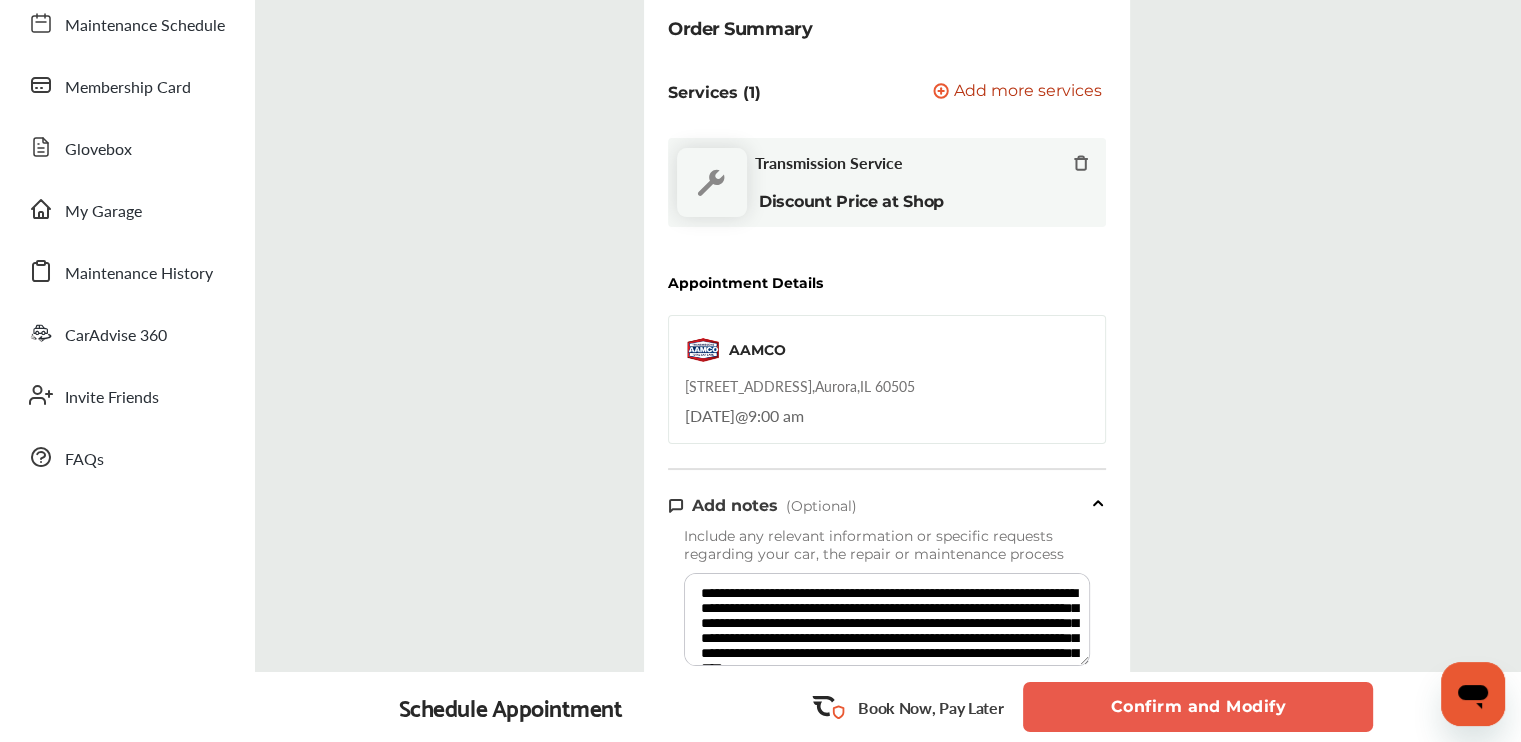 scroll, scrollTop: 100, scrollLeft: 0, axis: vertical 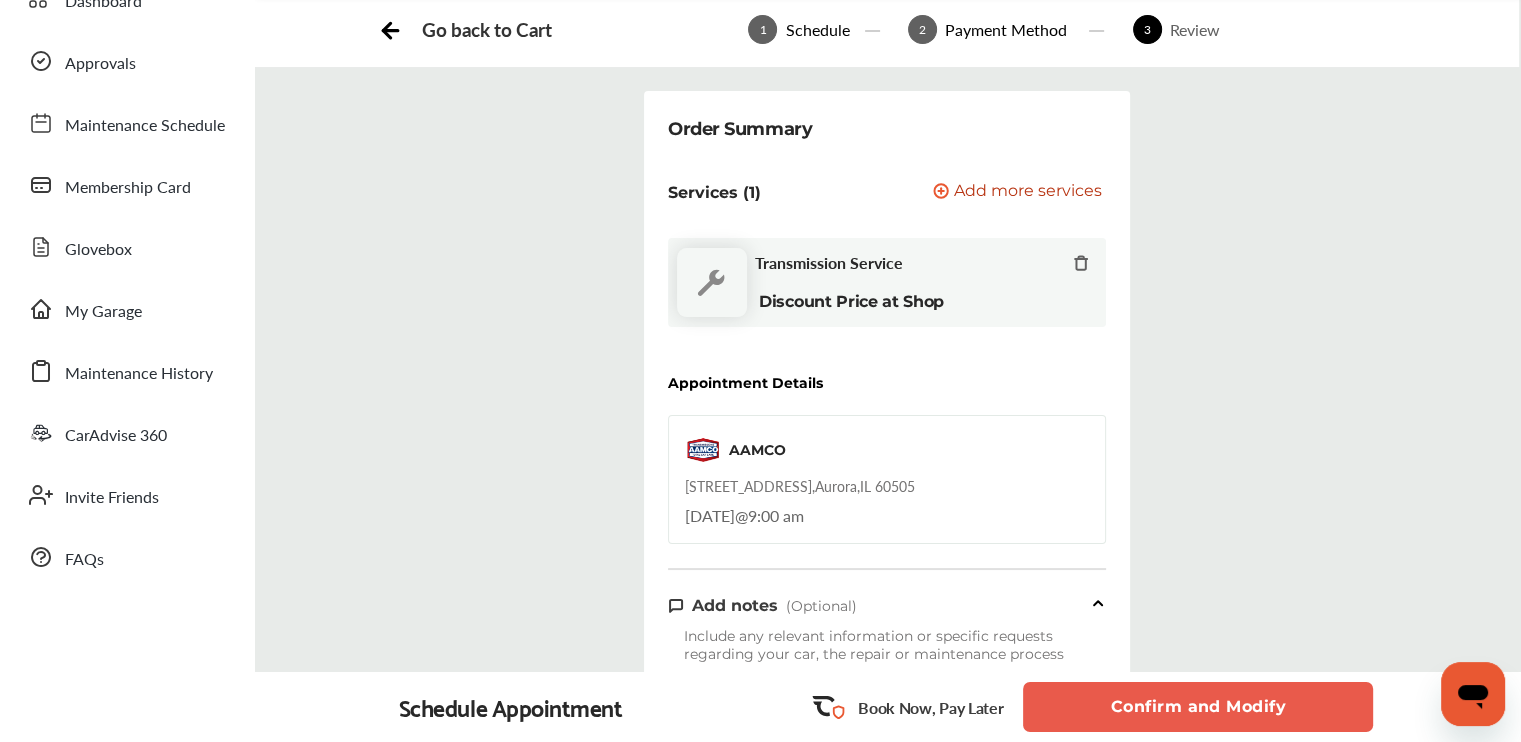 click on "Schedule" at bounding box center [817, 29] 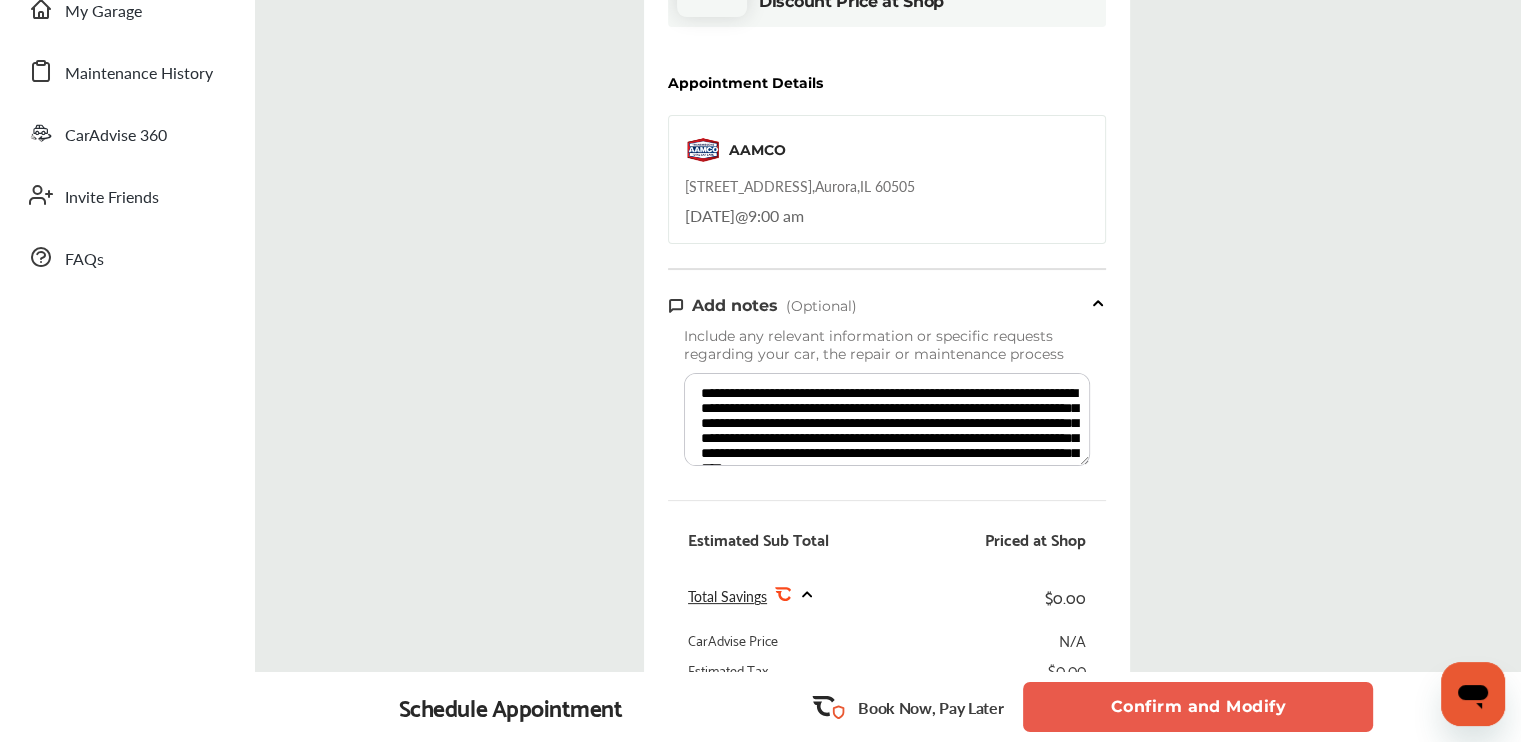 click on "AAMCO [STREET_ADDRESS] [DATE]  9:00 am" at bounding box center [887, 179] 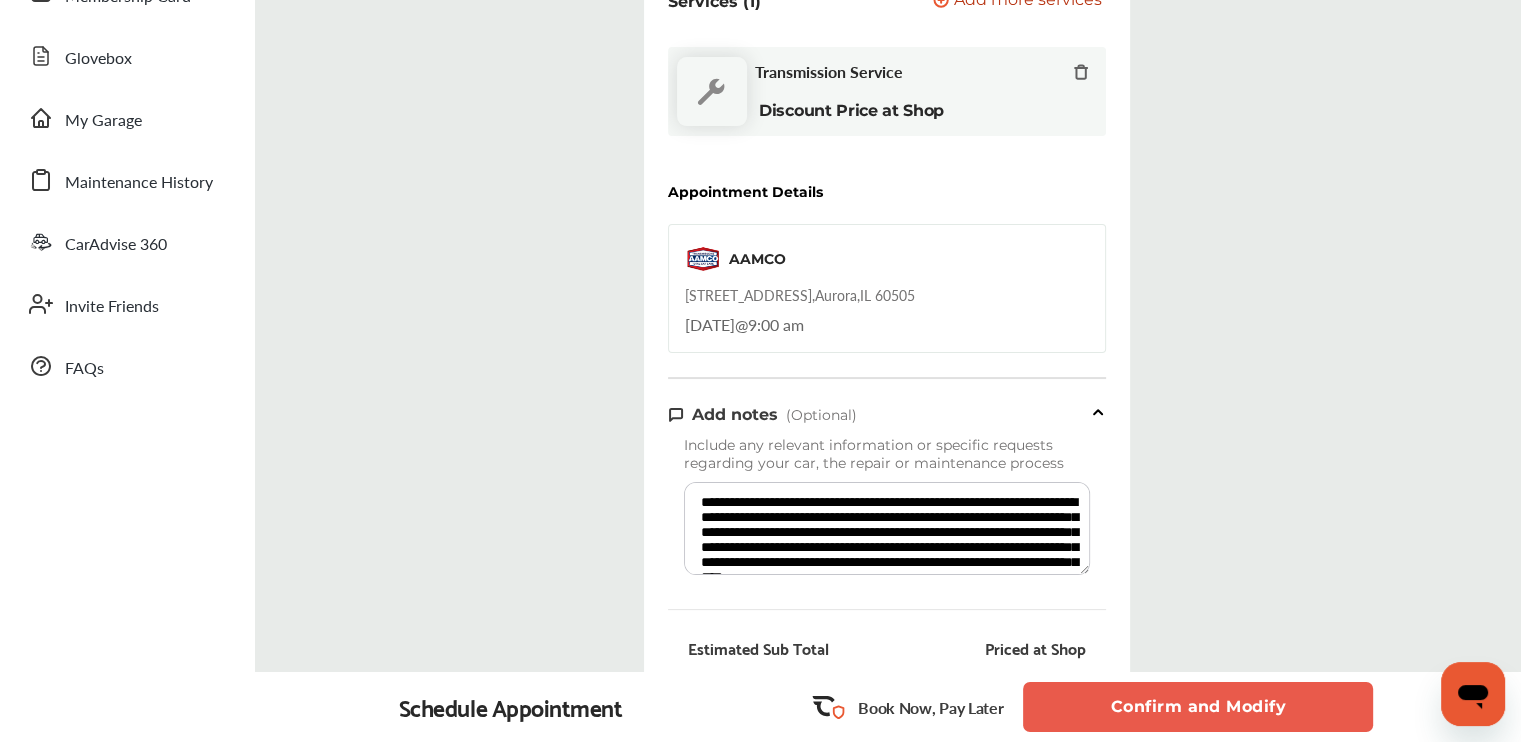 scroll, scrollTop: 0, scrollLeft: 0, axis: both 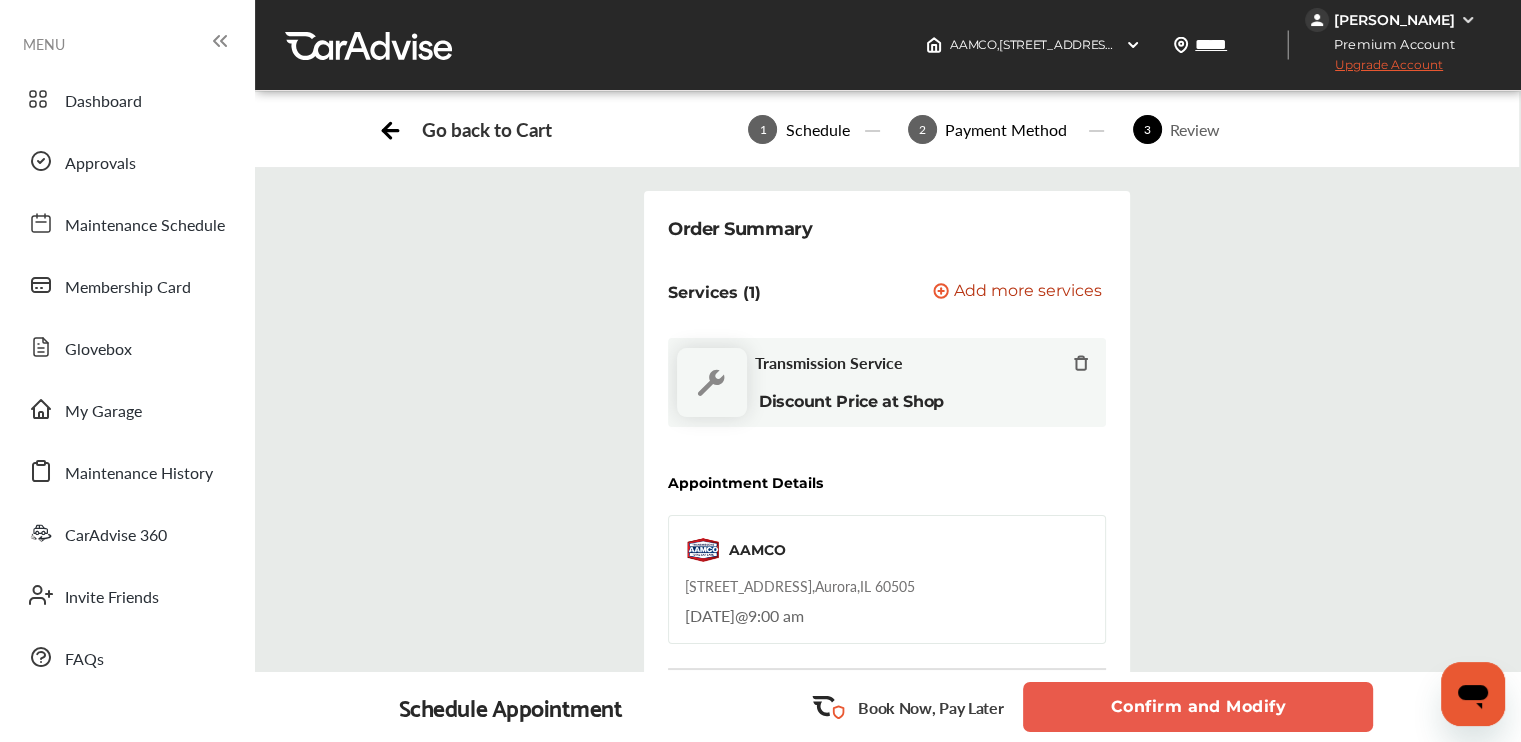 click on "Go back to Cart" at bounding box center [486, 129] 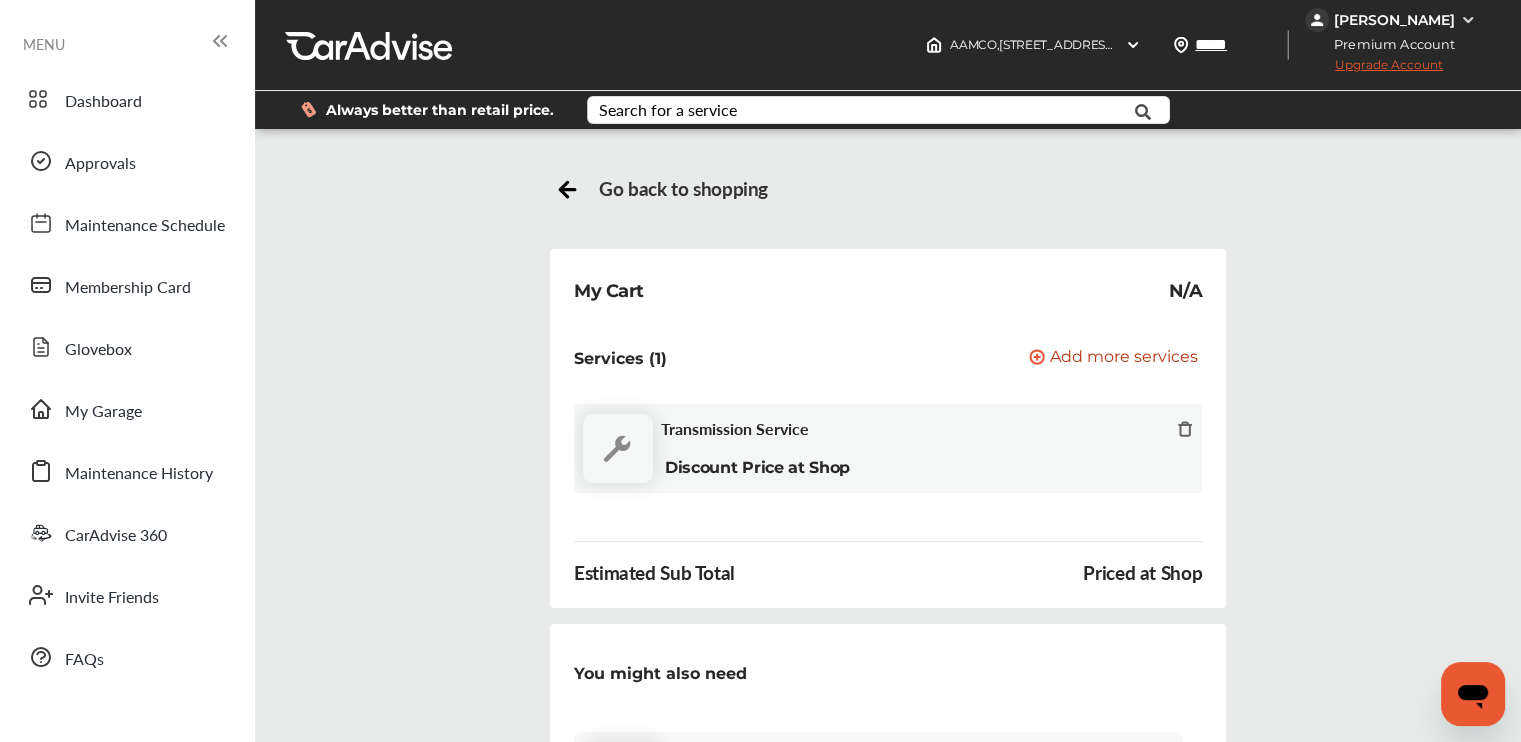 scroll, scrollTop: 200, scrollLeft: 0, axis: vertical 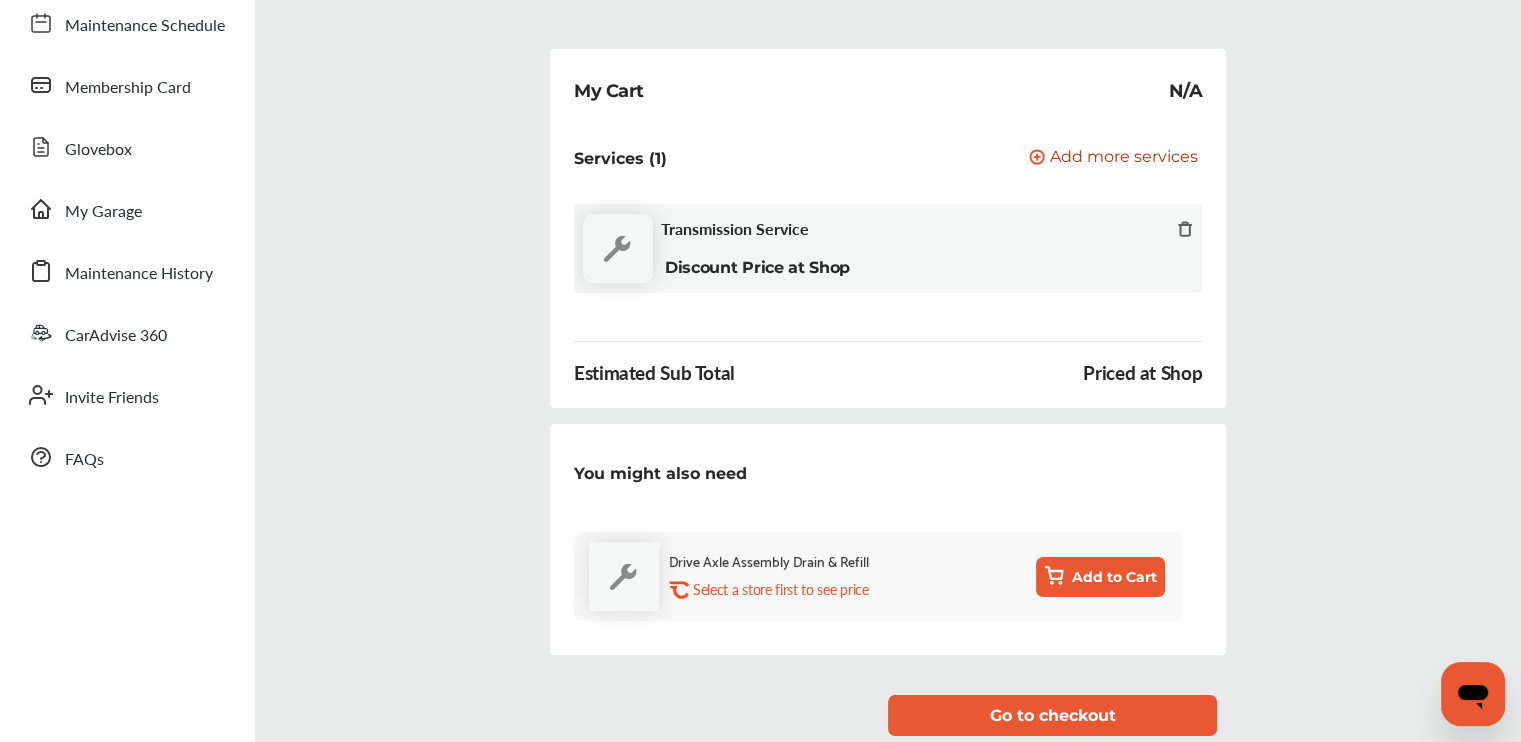 click on "Transmission Service" at bounding box center (735, 228) 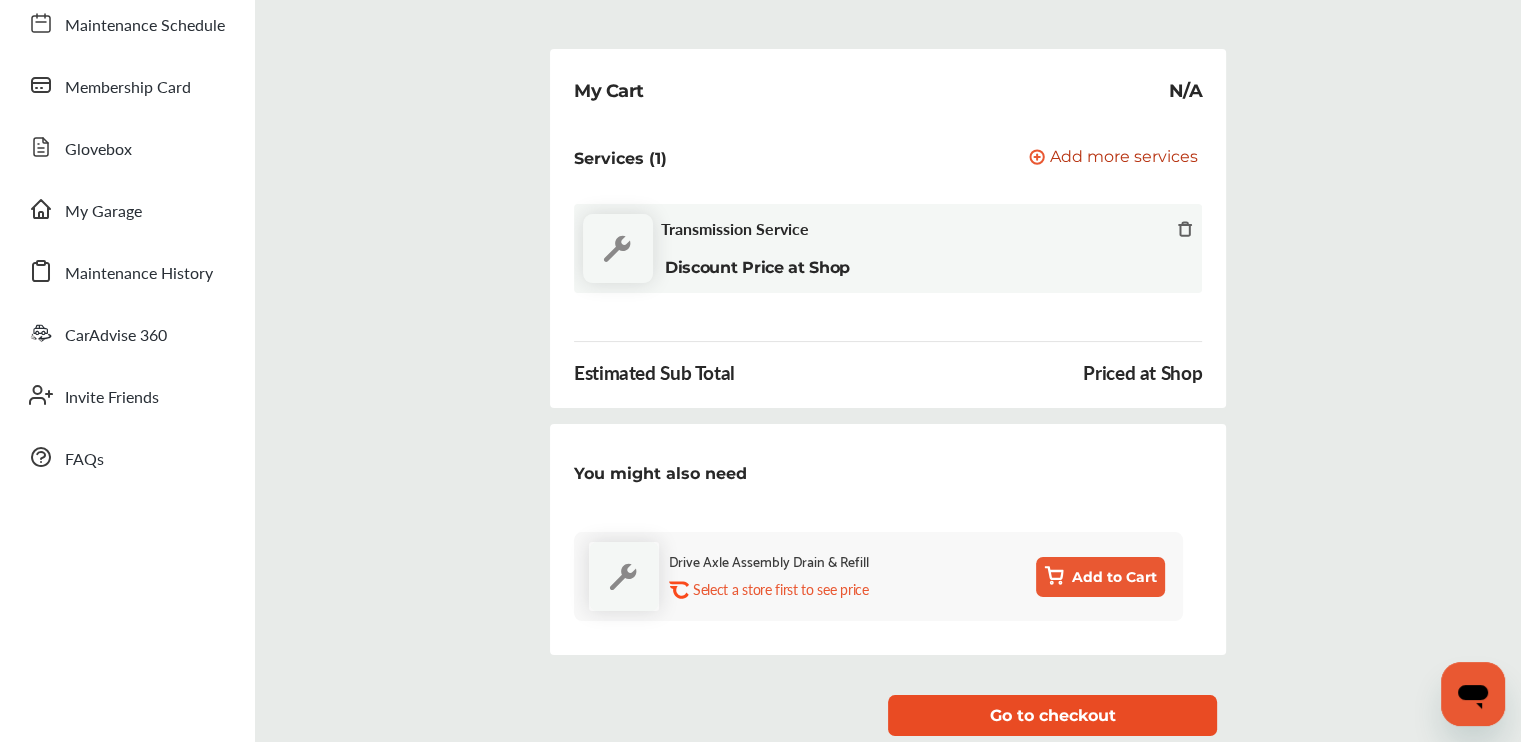 click on "Go to checkout" at bounding box center [1052, 715] 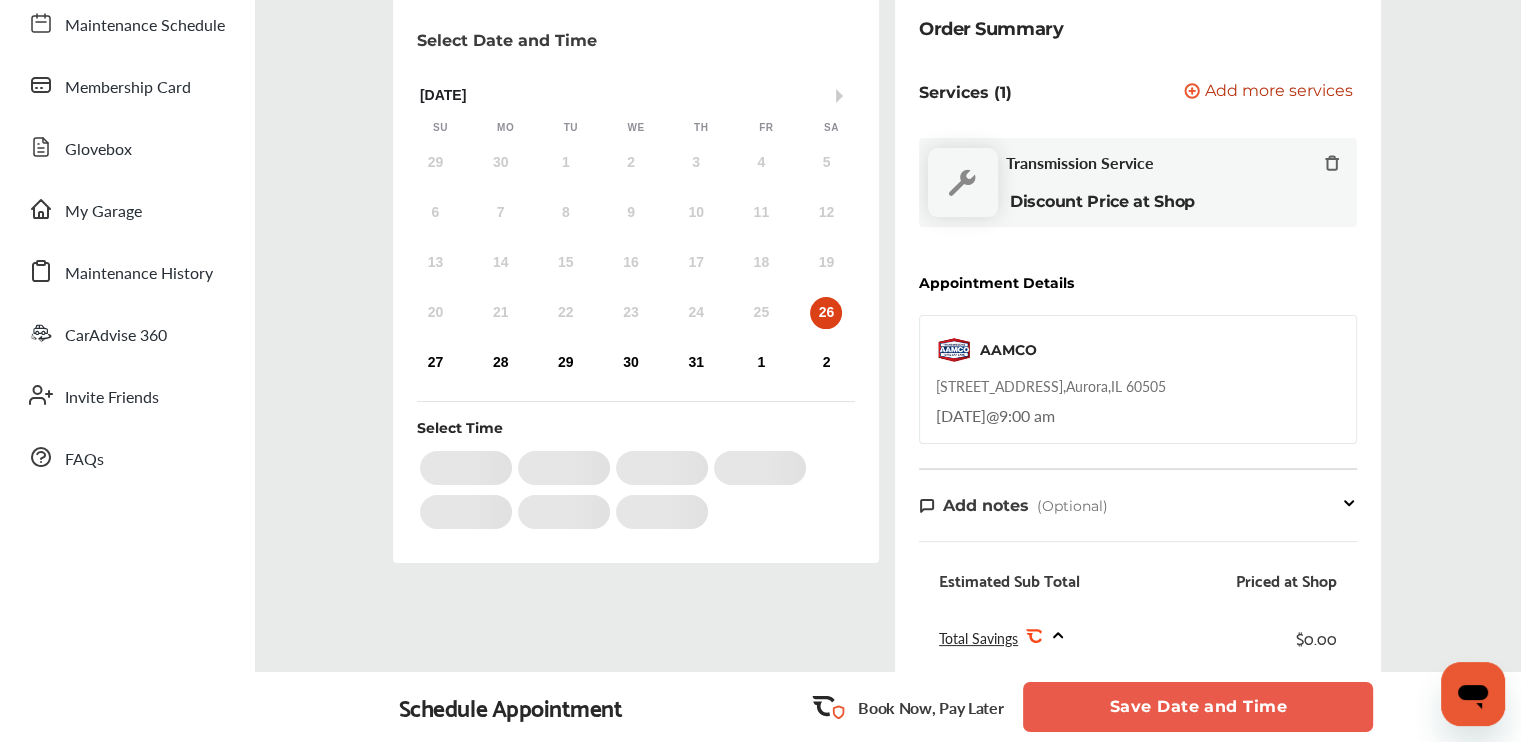 scroll, scrollTop: 0, scrollLeft: 0, axis: both 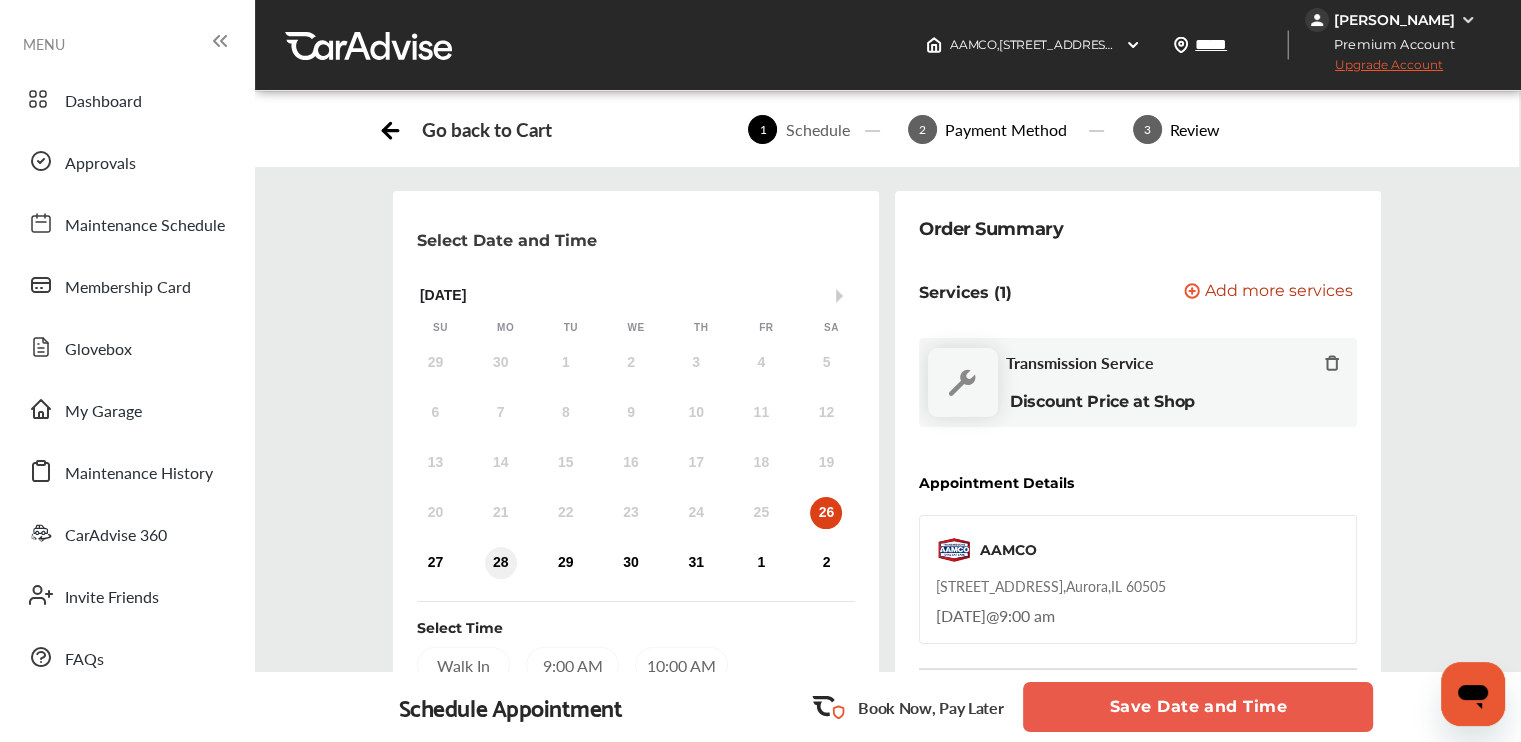 click on "28" at bounding box center [501, 563] 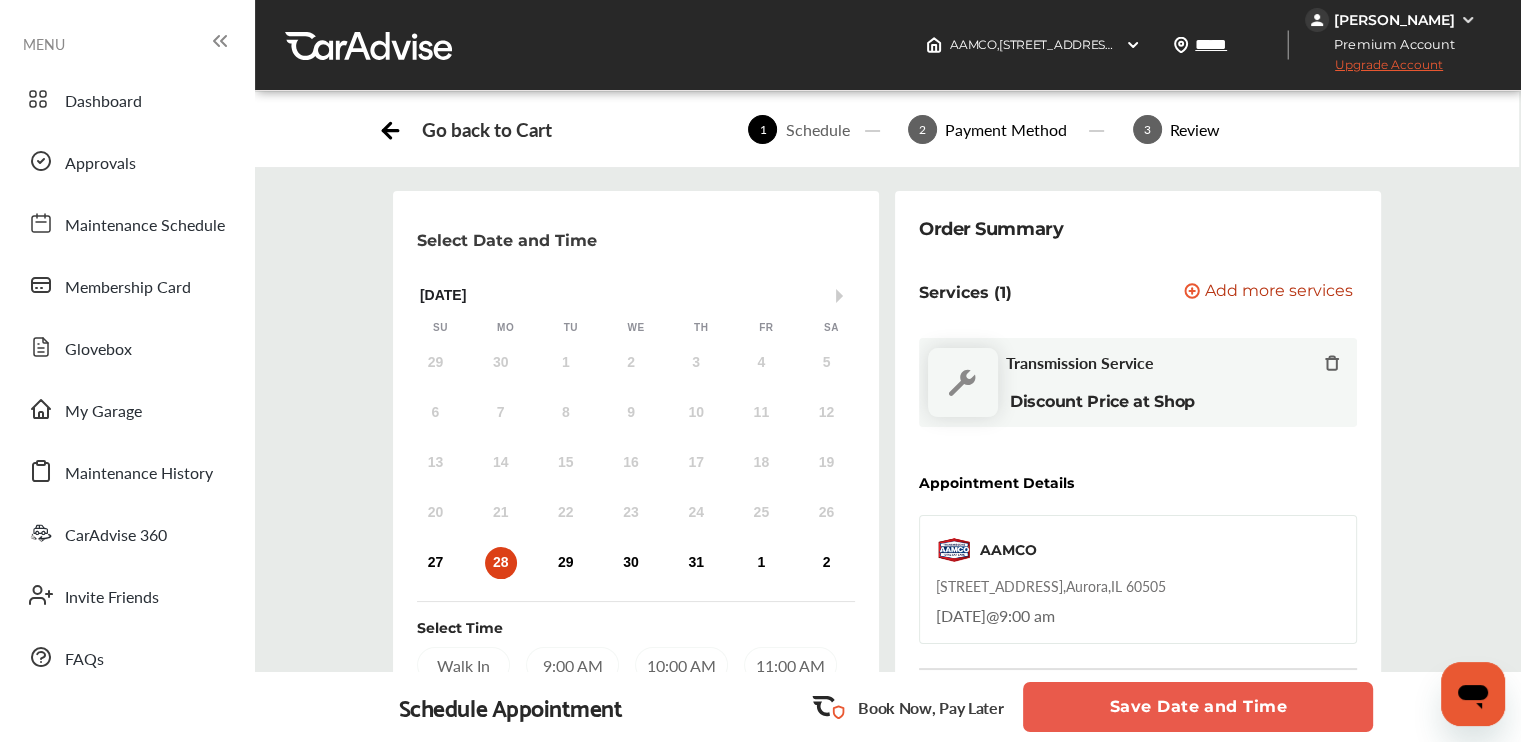 scroll, scrollTop: 100, scrollLeft: 0, axis: vertical 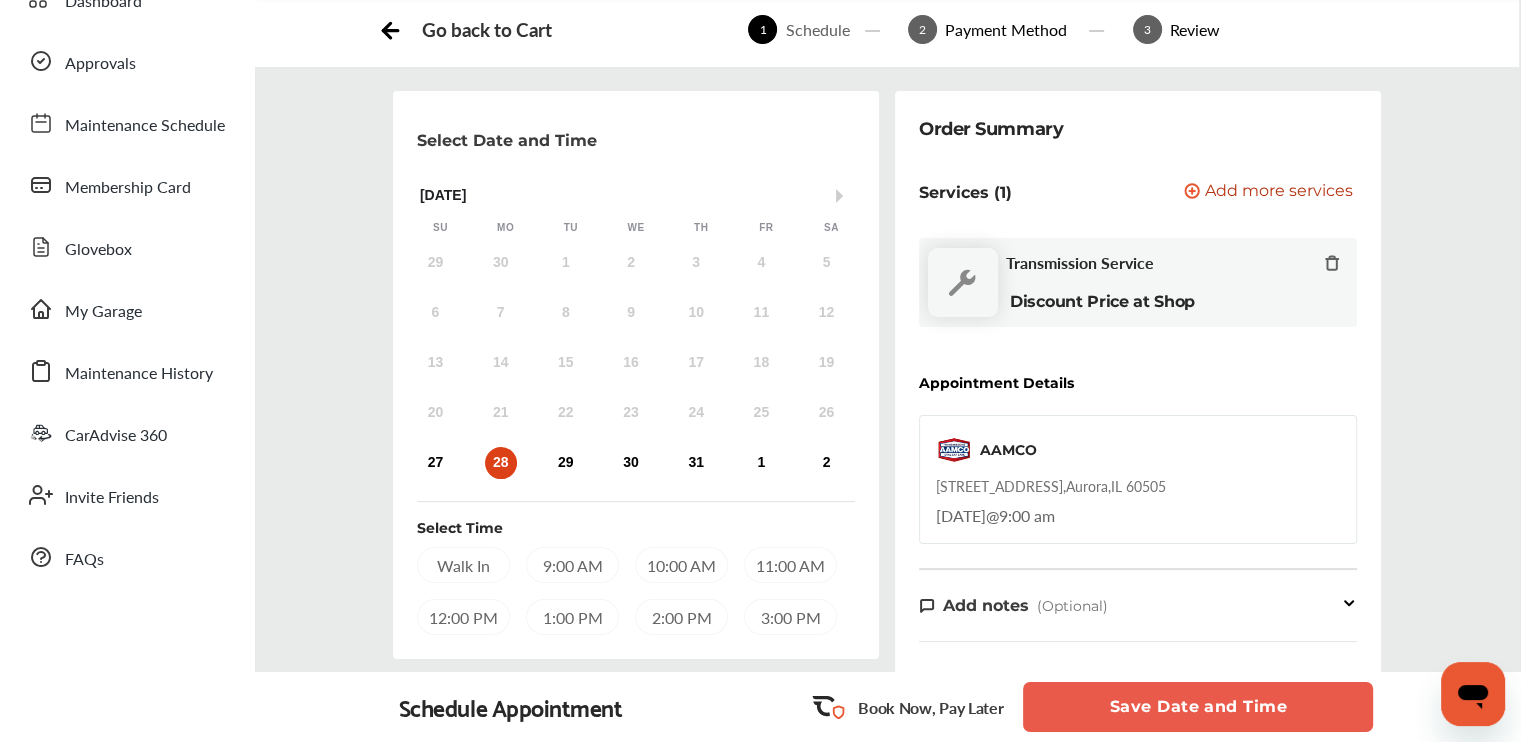 click on "9:00 AM" at bounding box center [572, 565] 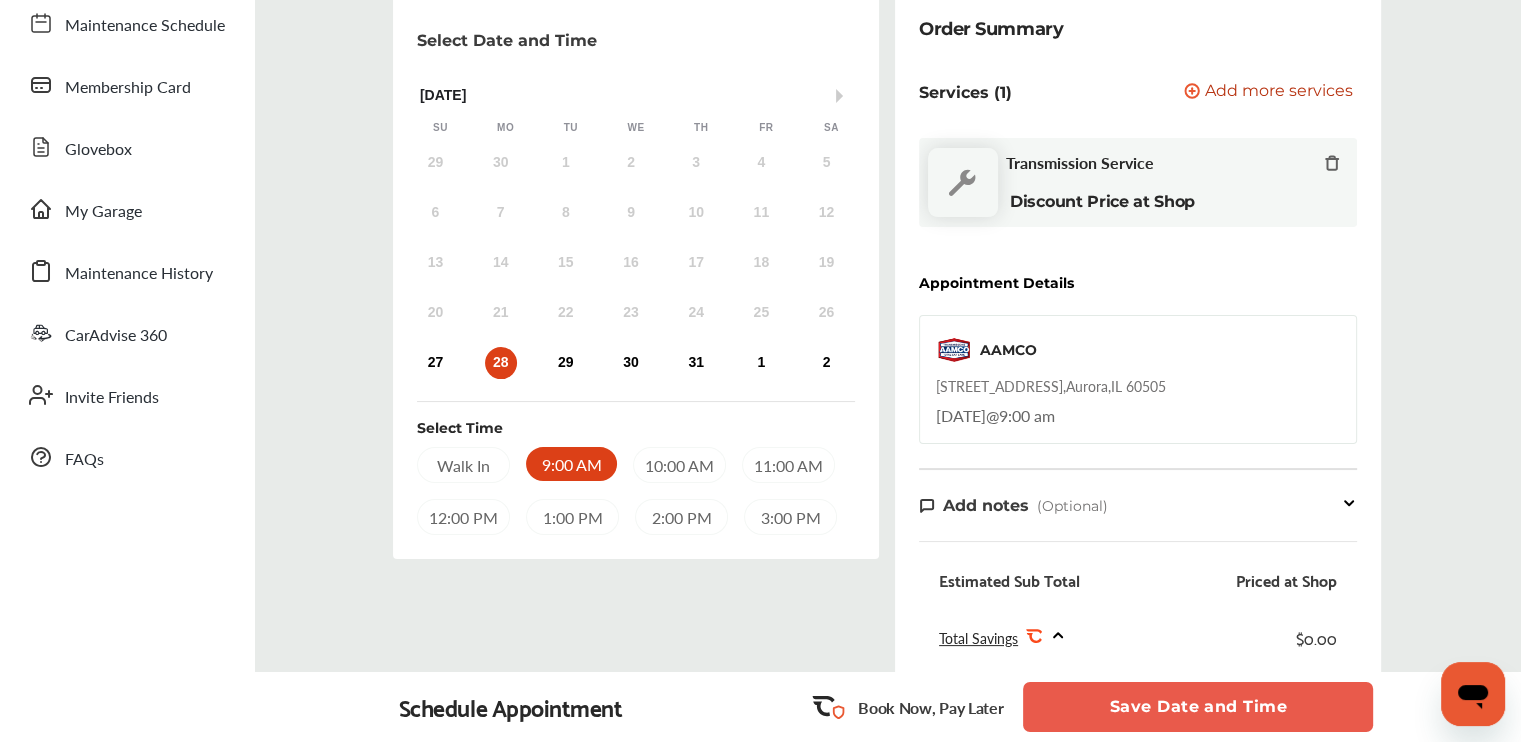 scroll, scrollTop: 400, scrollLeft: 0, axis: vertical 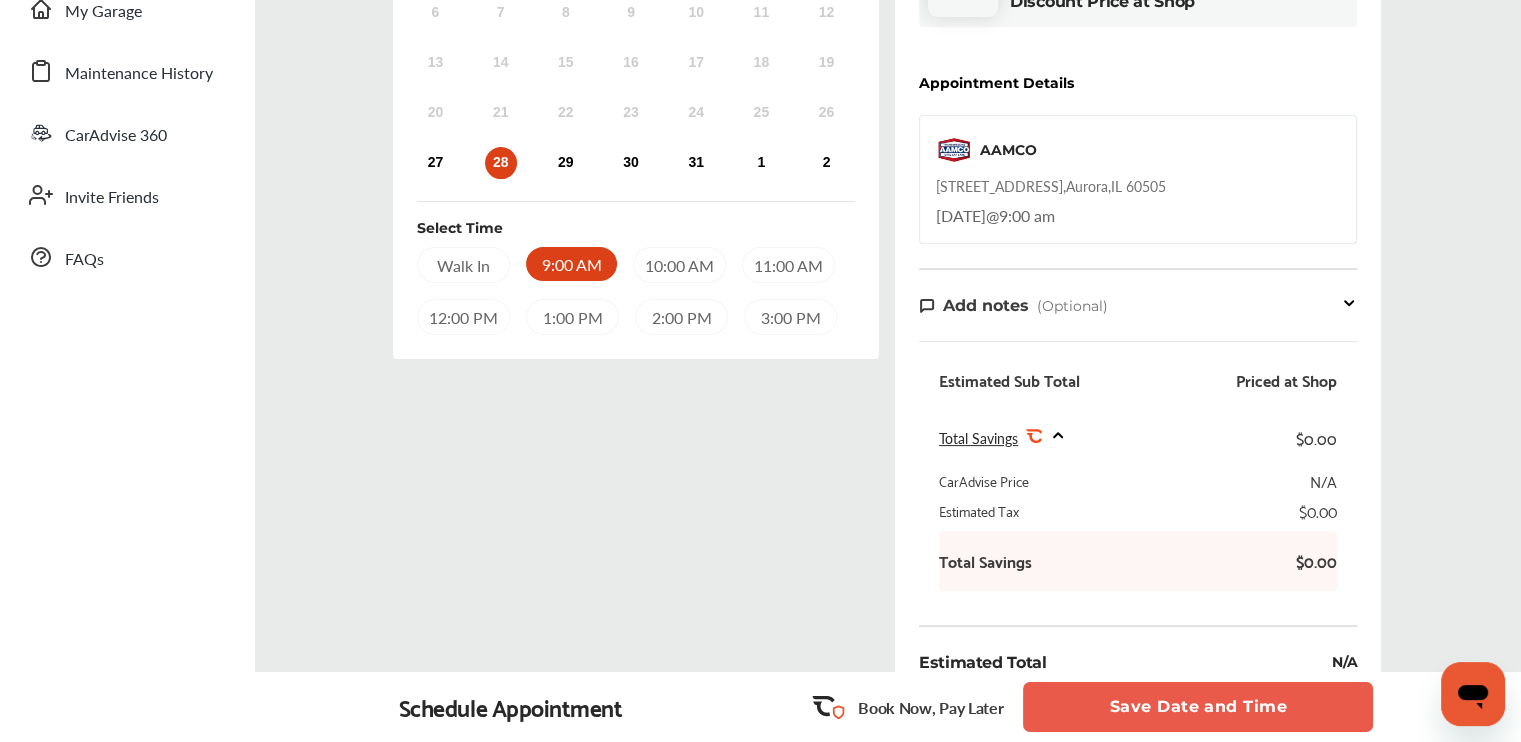 click 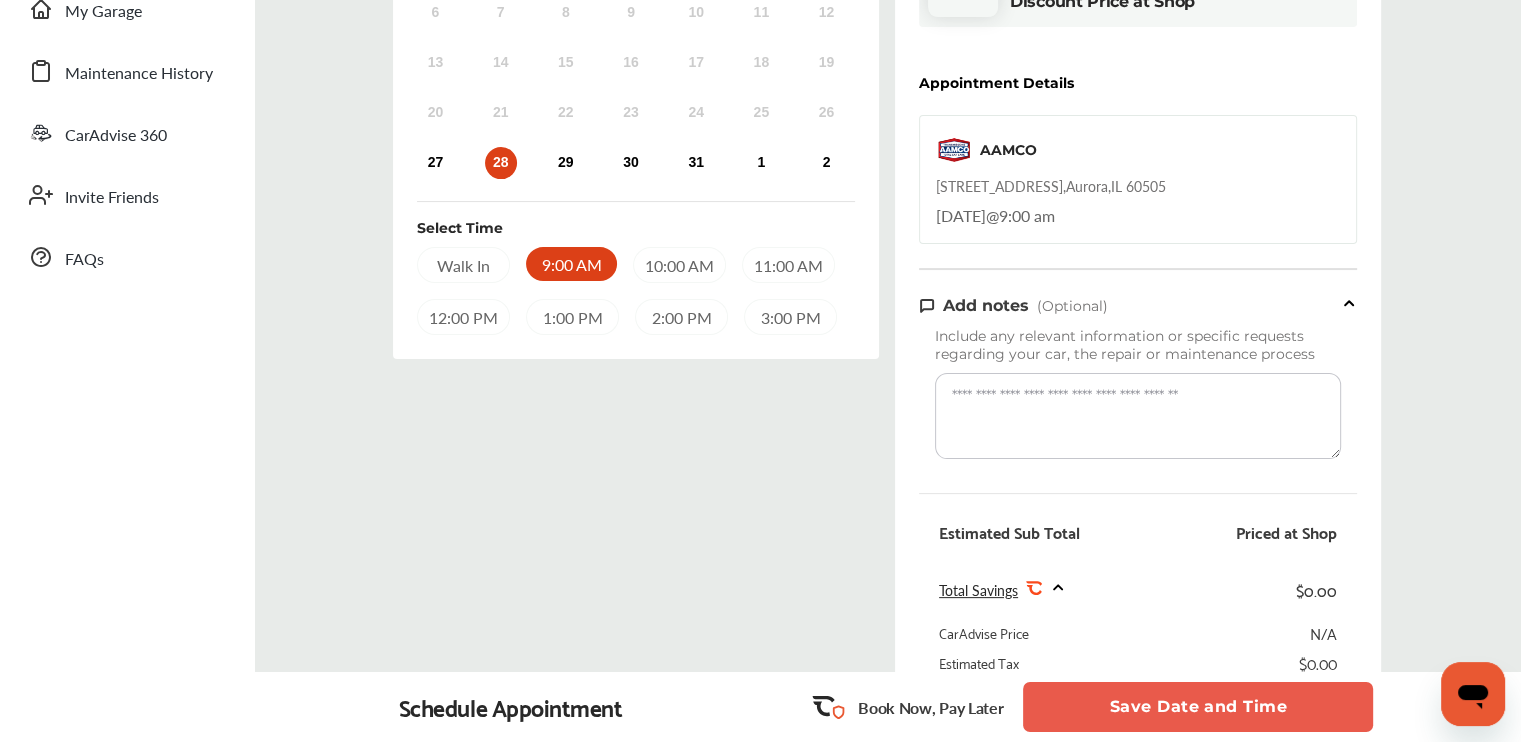 click at bounding box center (1138, 416) 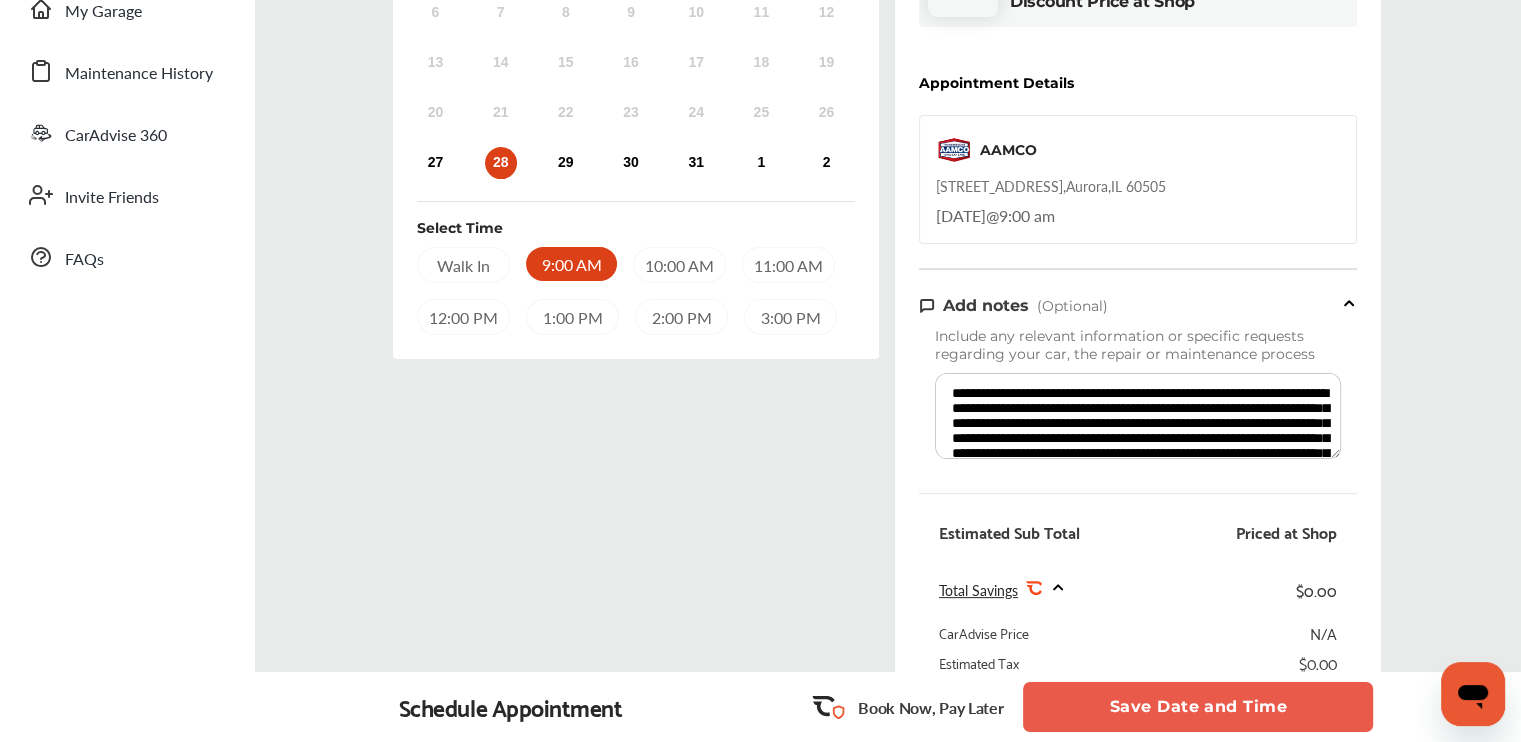 scroll, scrollTop: 273, scrollLeft: 0, axis: vertical 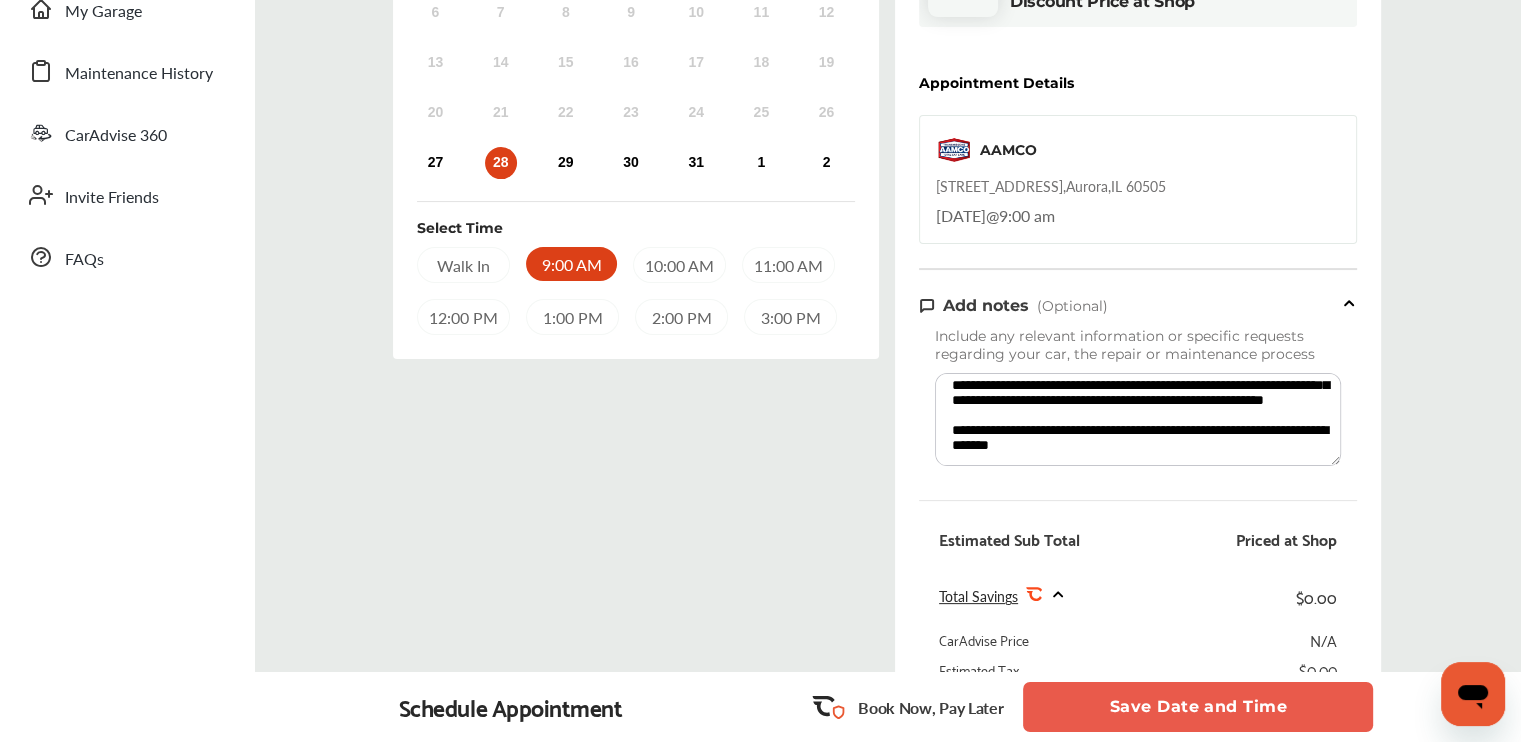 type on "**********" 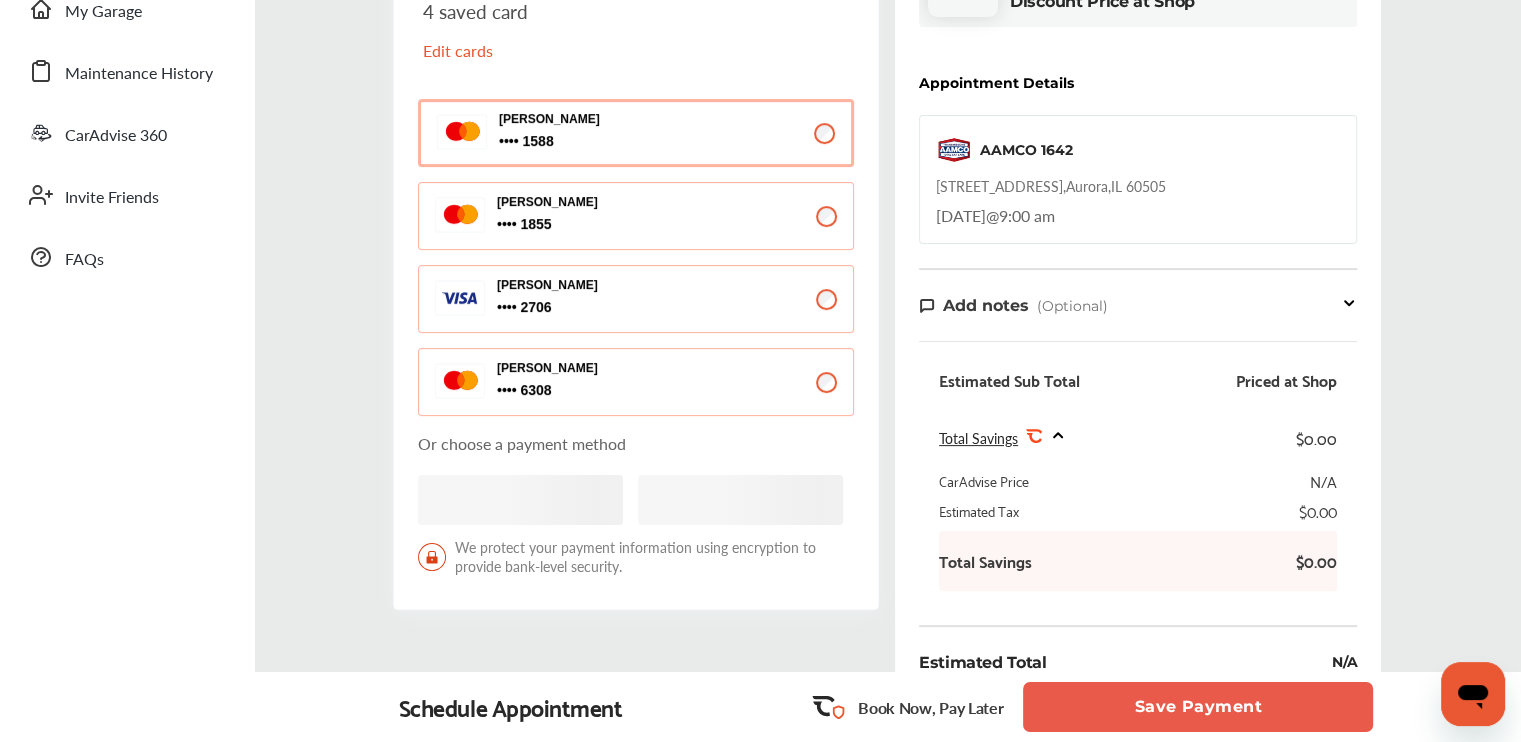 scroll, scrollTop: 0, scrollLeft: 0, axis: both 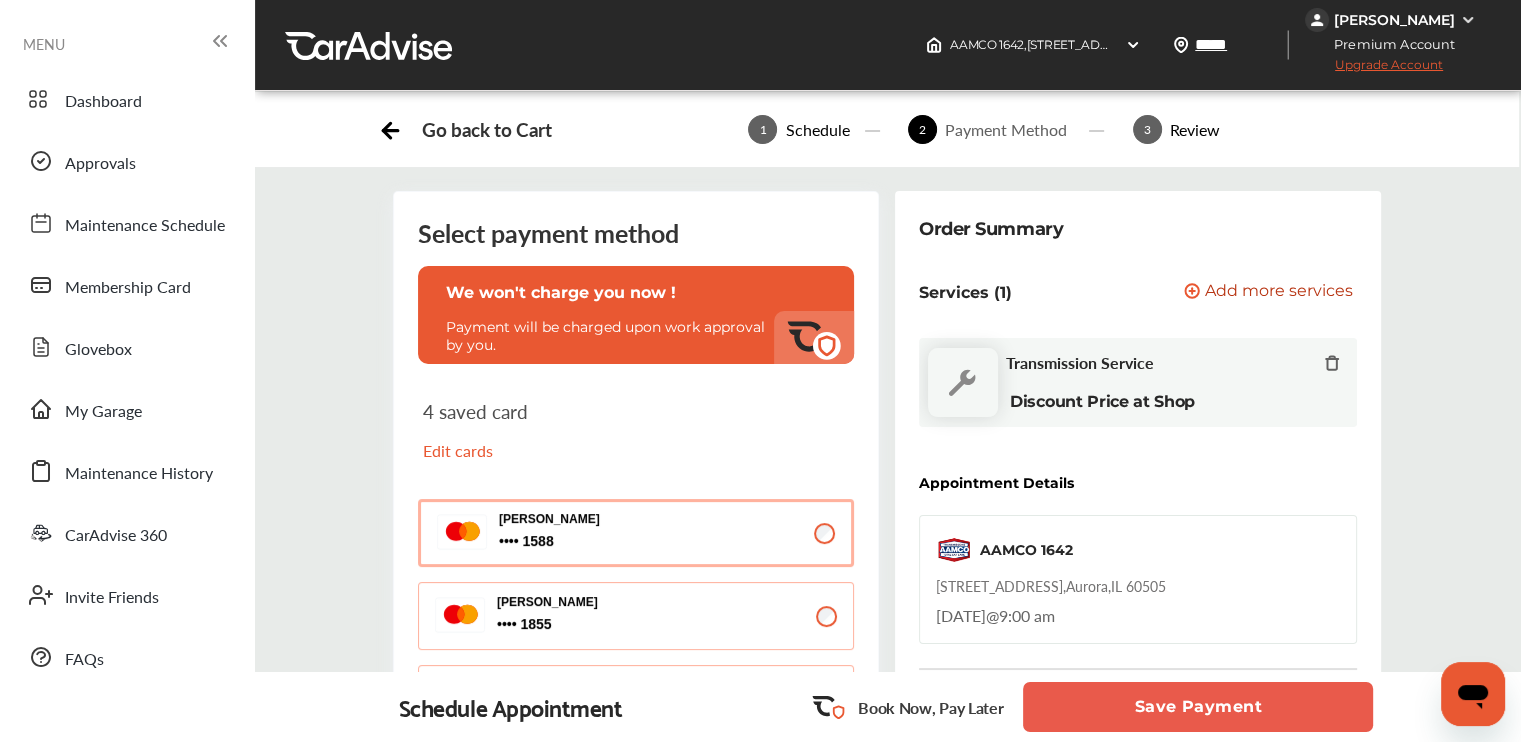 click on "Save Payment" at bounding box center (1198, 707) 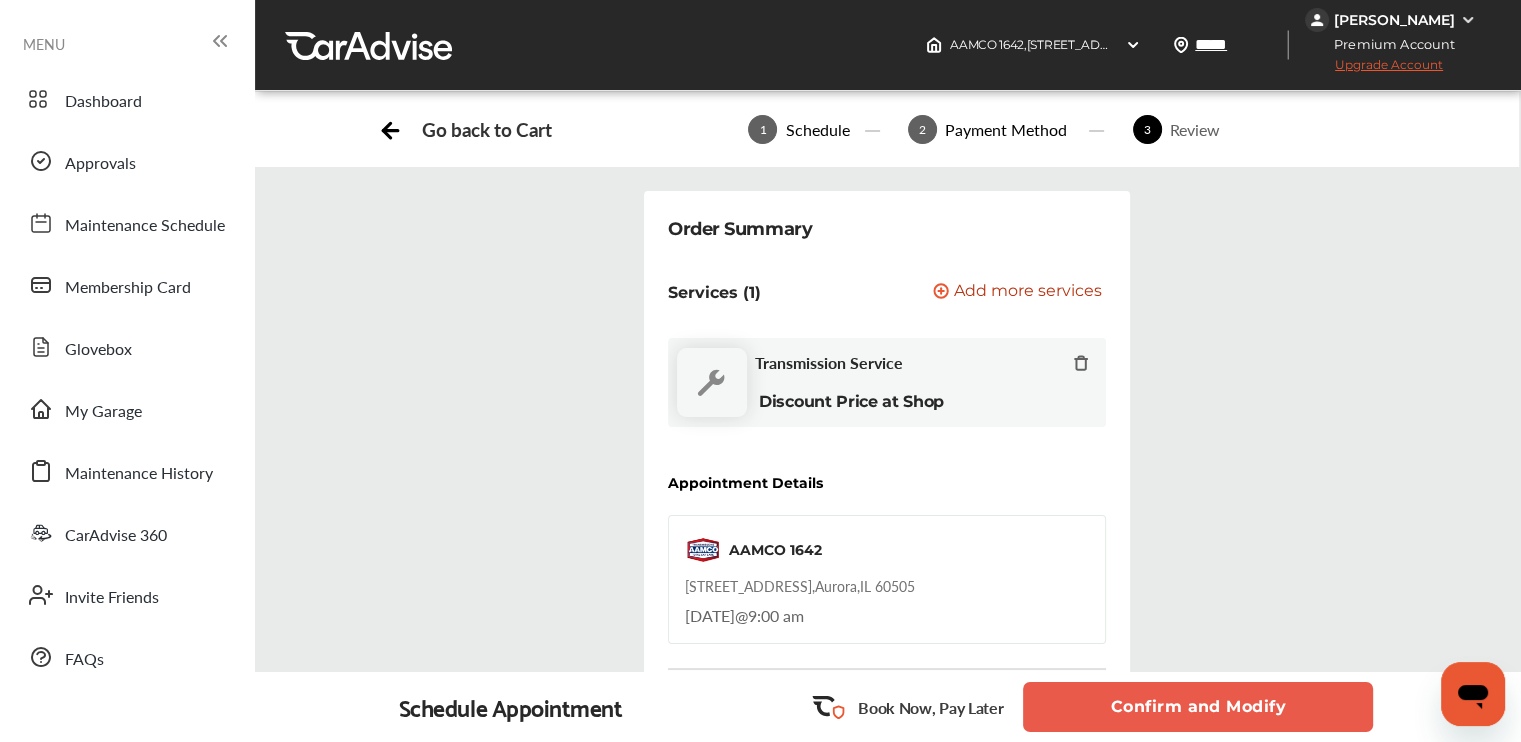 scroll, scrollTop: 300, scrollLeft: 0, axis: vertical 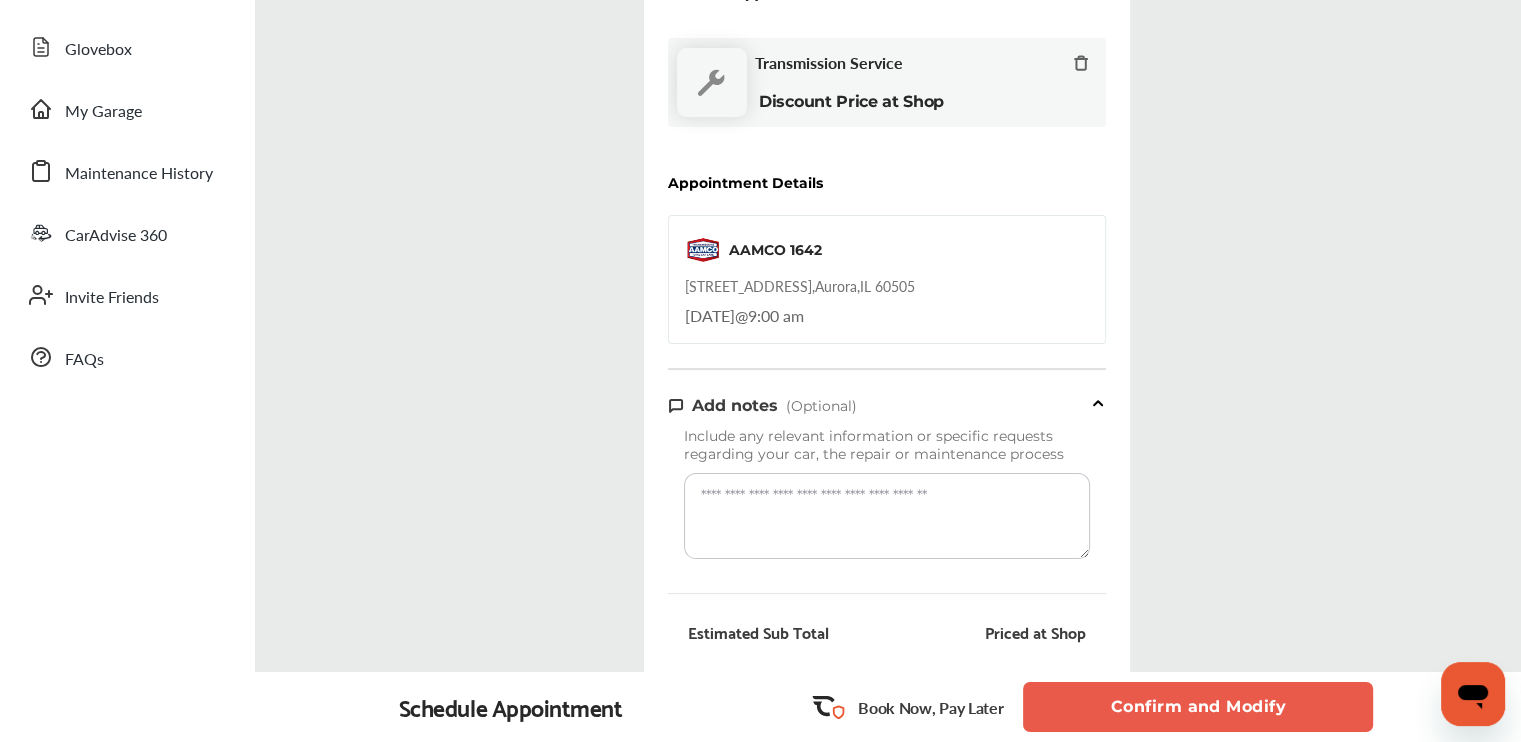 click at bounding box center (887, 516) 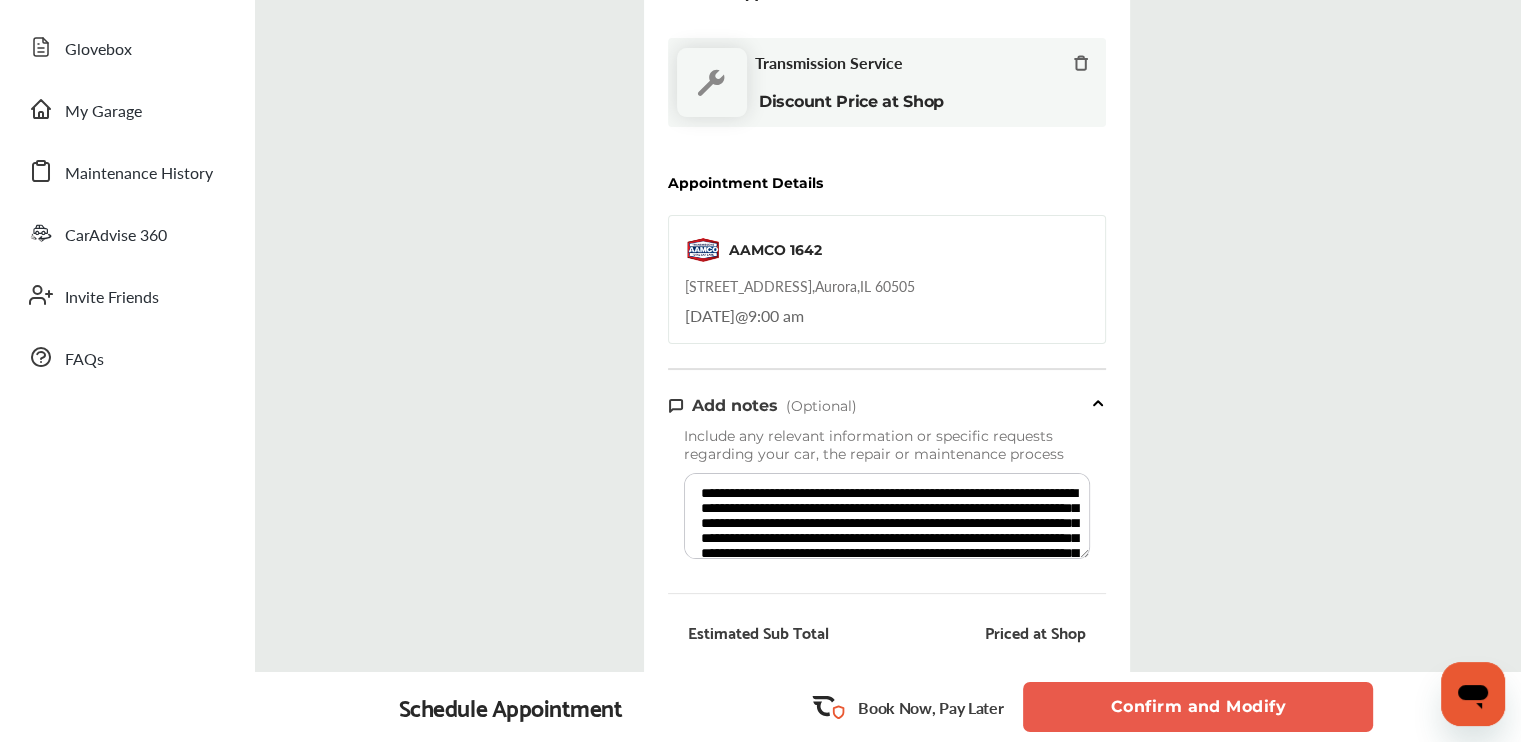 scroll, scrollTop: 273, scrollLeft: 0, axis: vertical 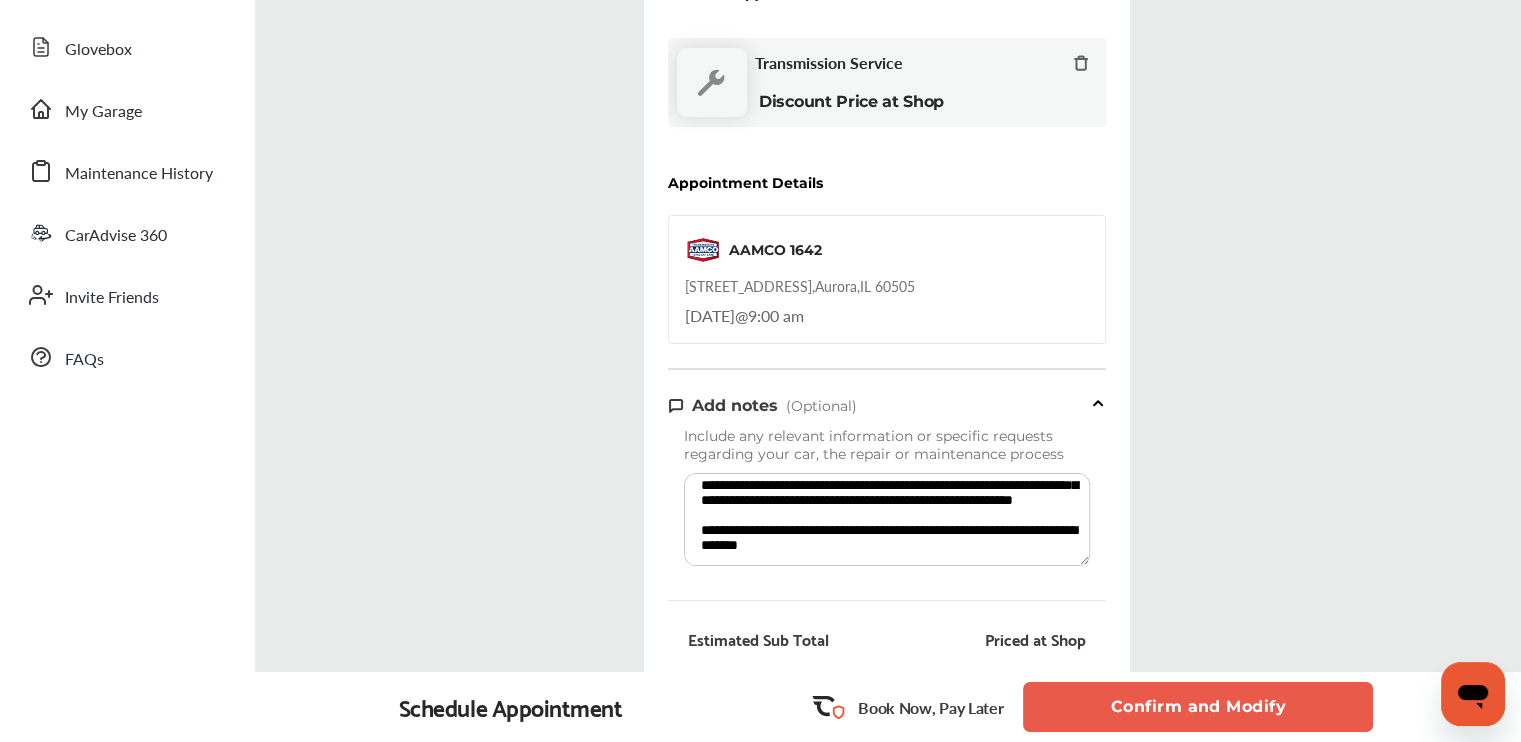 type on "**********" 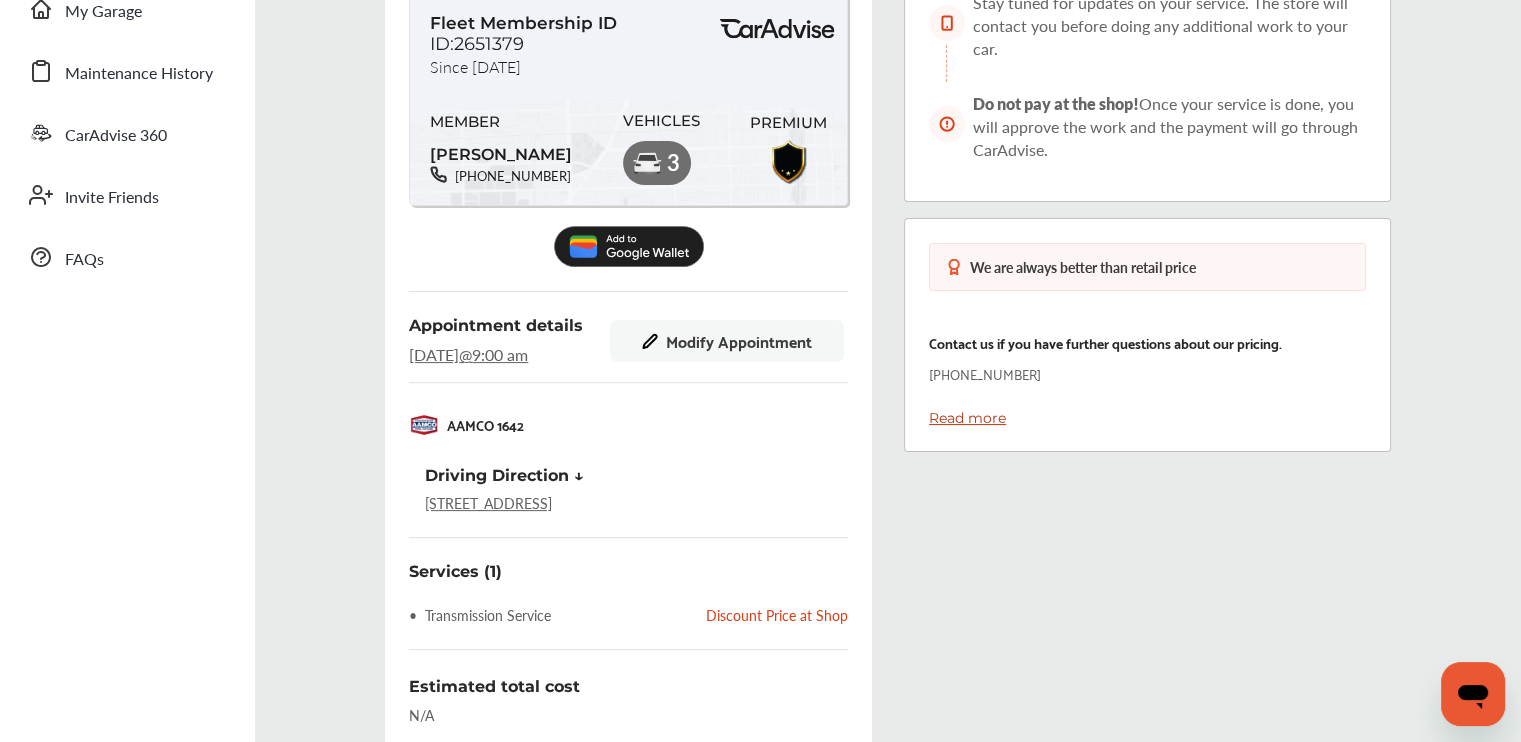scroll, scrollTop: 422, scrollLeft: 0, axis: vertical 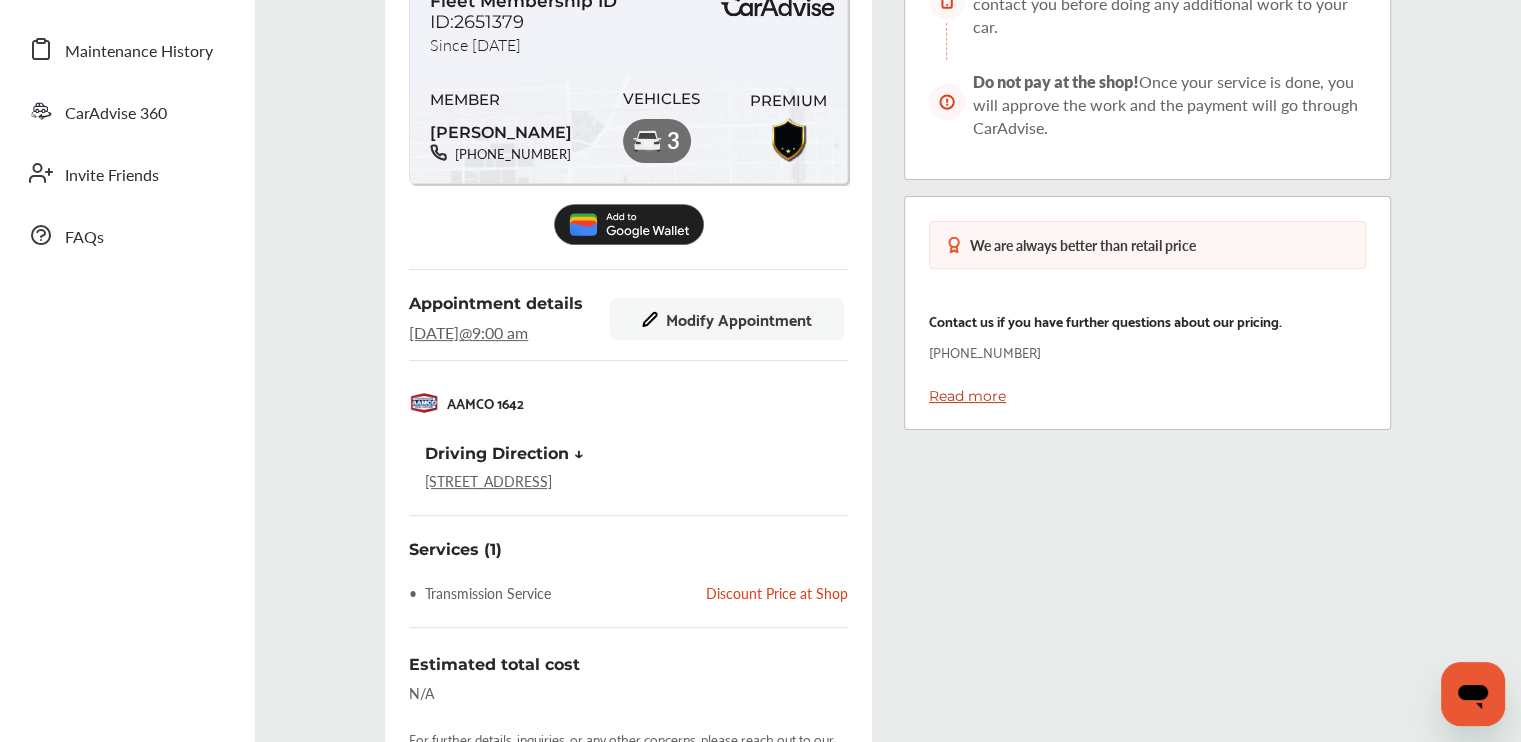 click on "Modify Appointment" at bounding box center [739, 319] 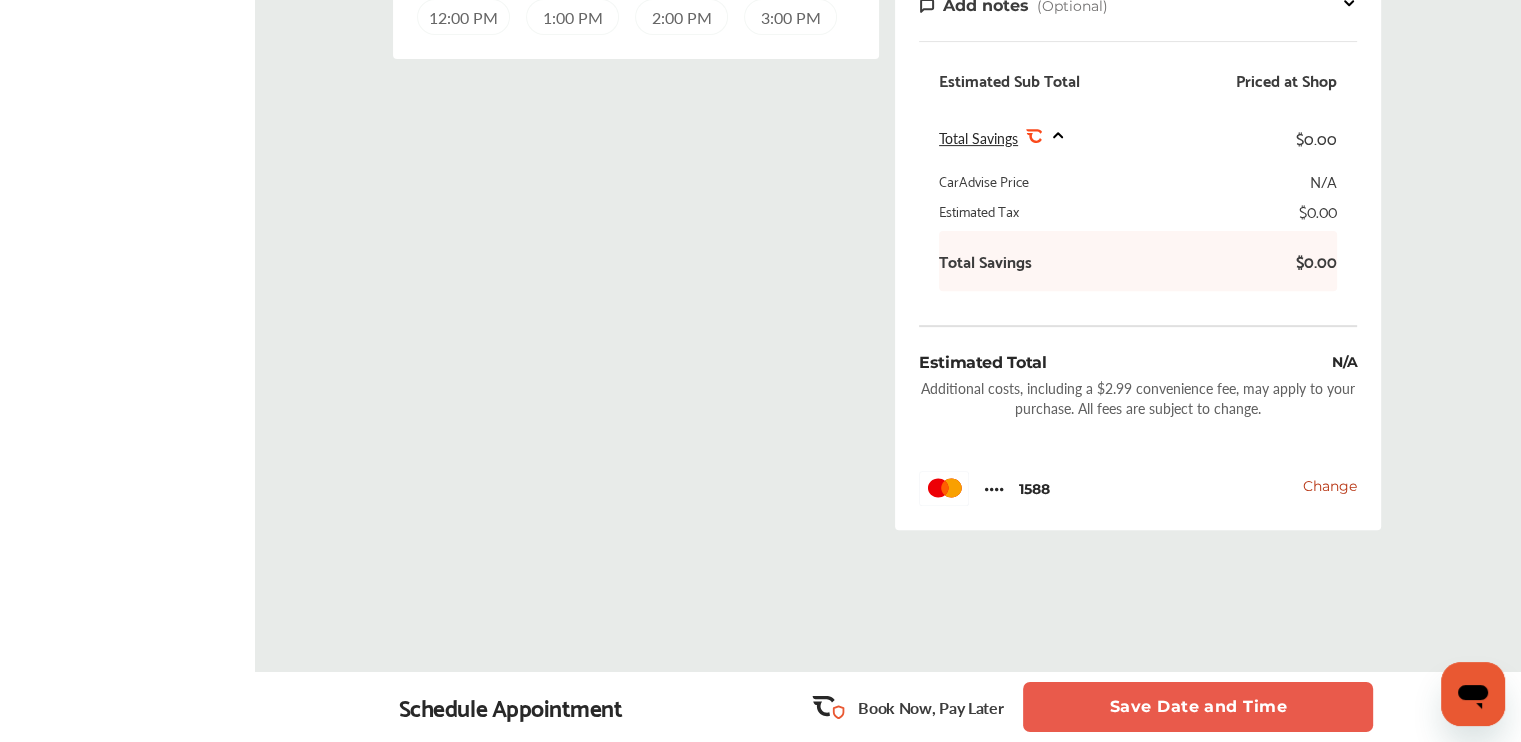 scroll, scrollTop: 400, scrollLeft: 0, axis: vertical 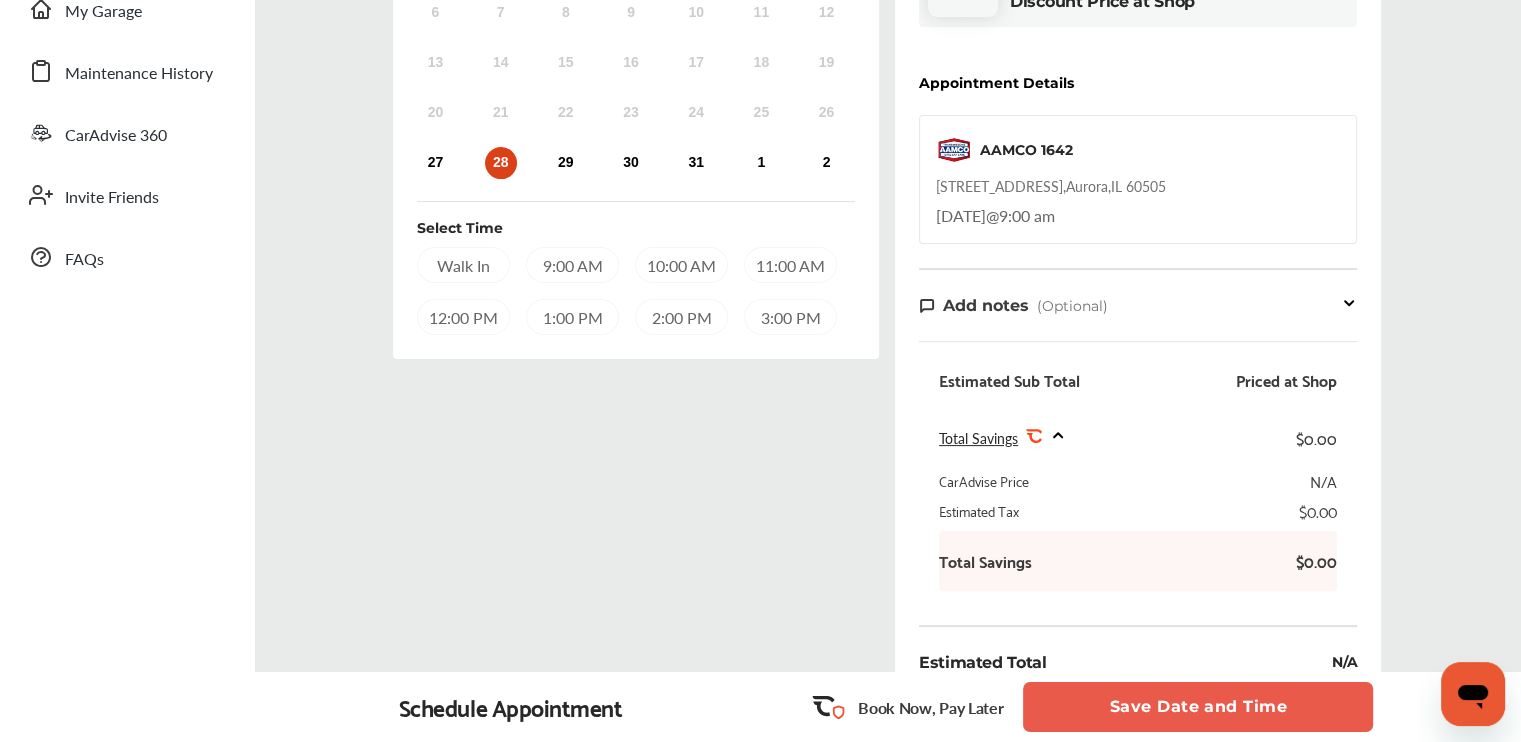 click 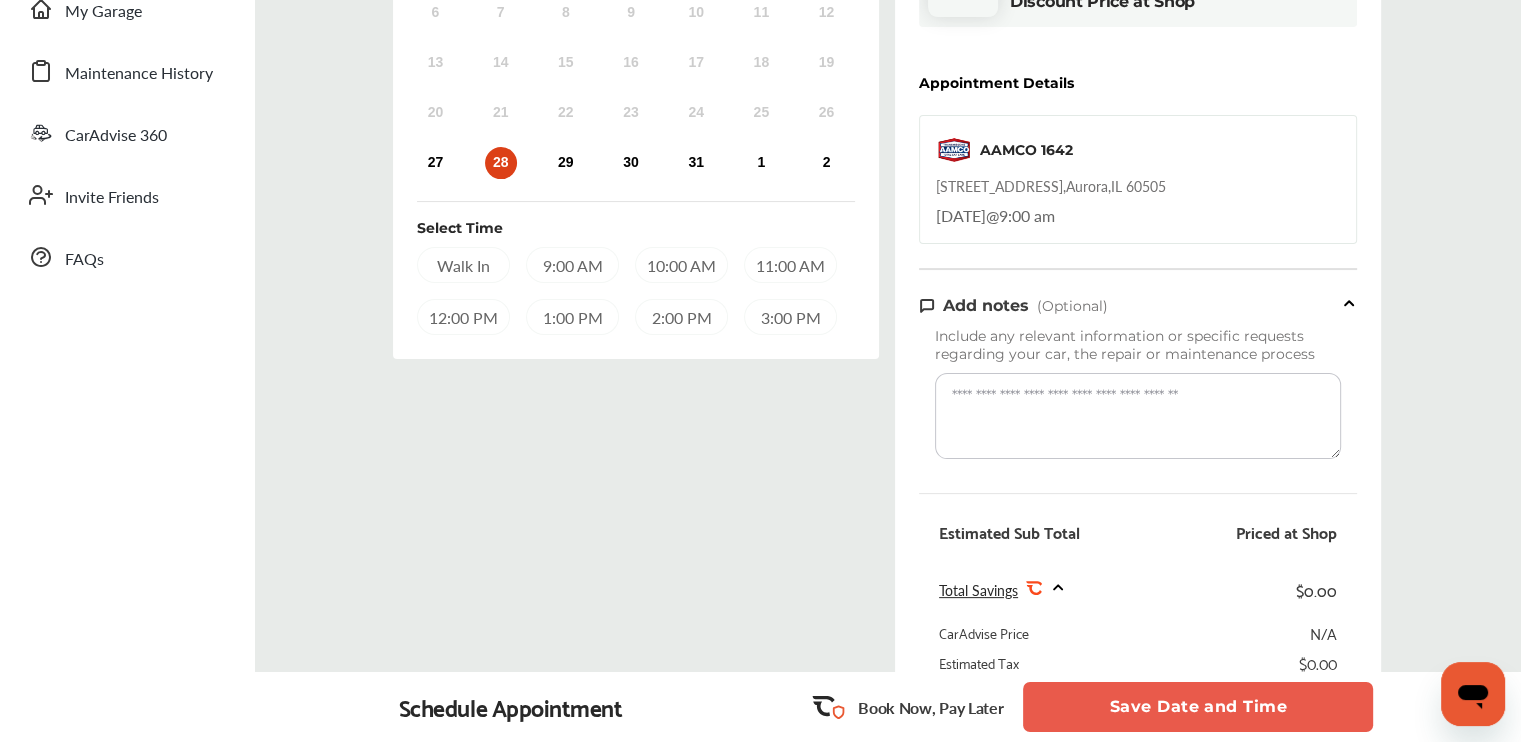 click at bounding box center (1138, 416) 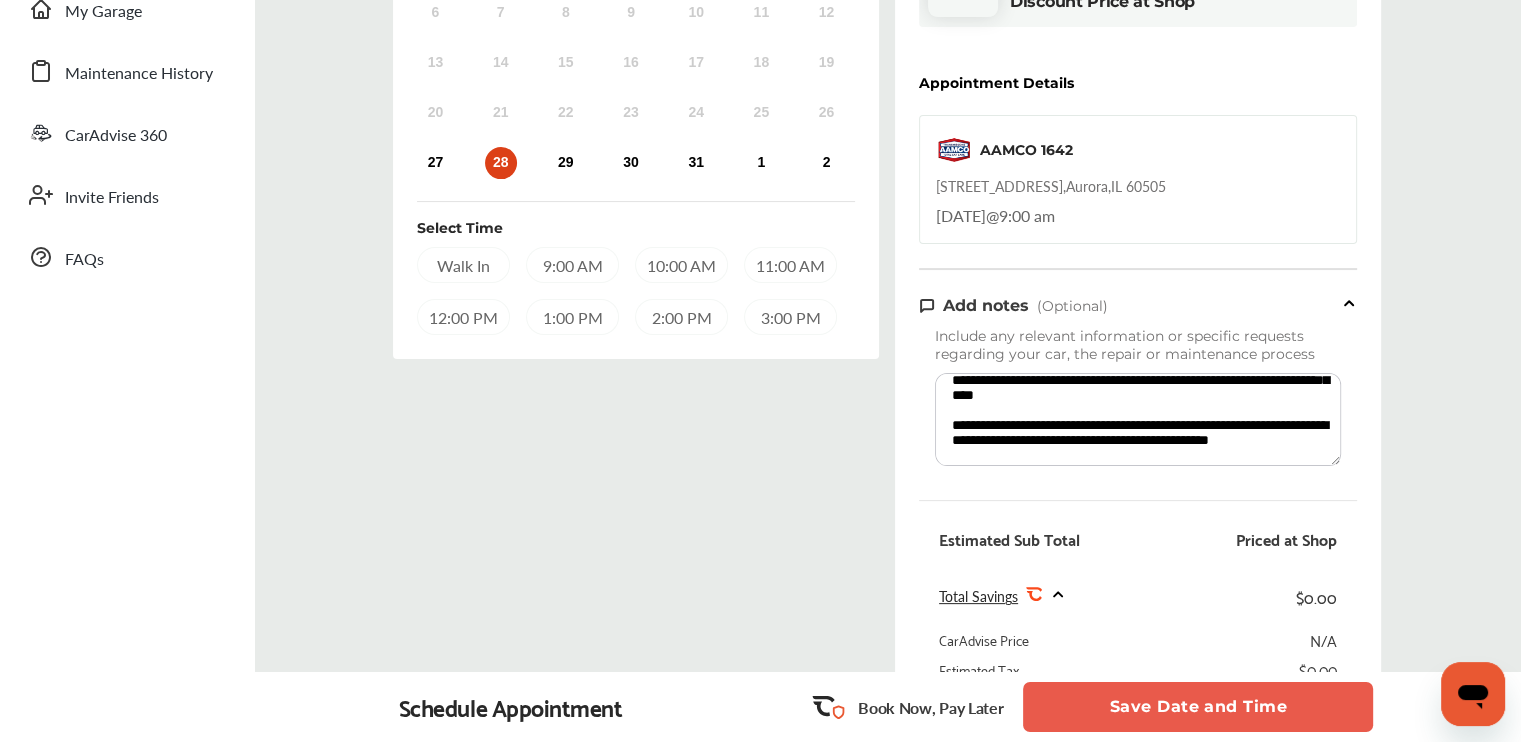 scroll, scrollTop: 0, scrollLeft: 0, axis: both 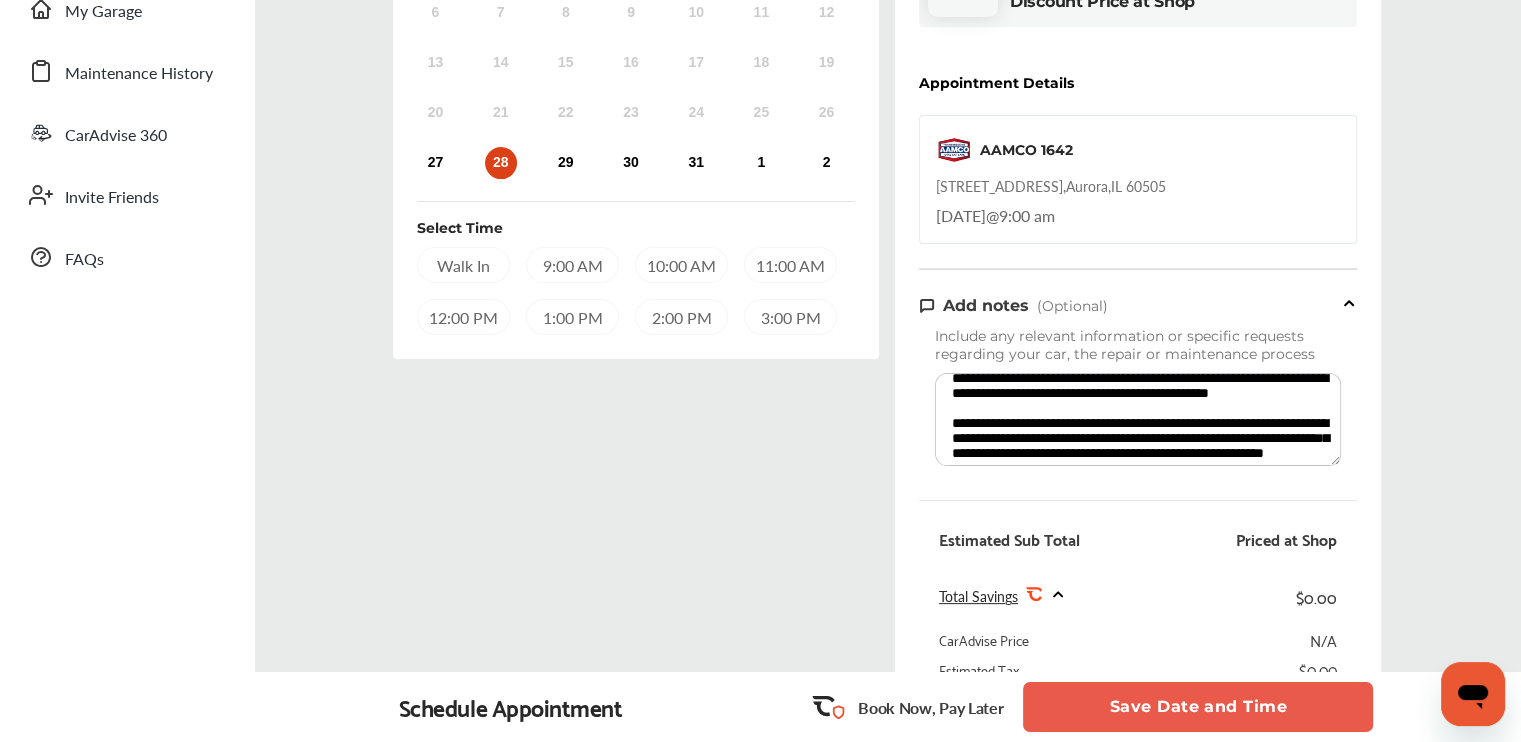 click on "**********" at bounding box center (1138, 419) 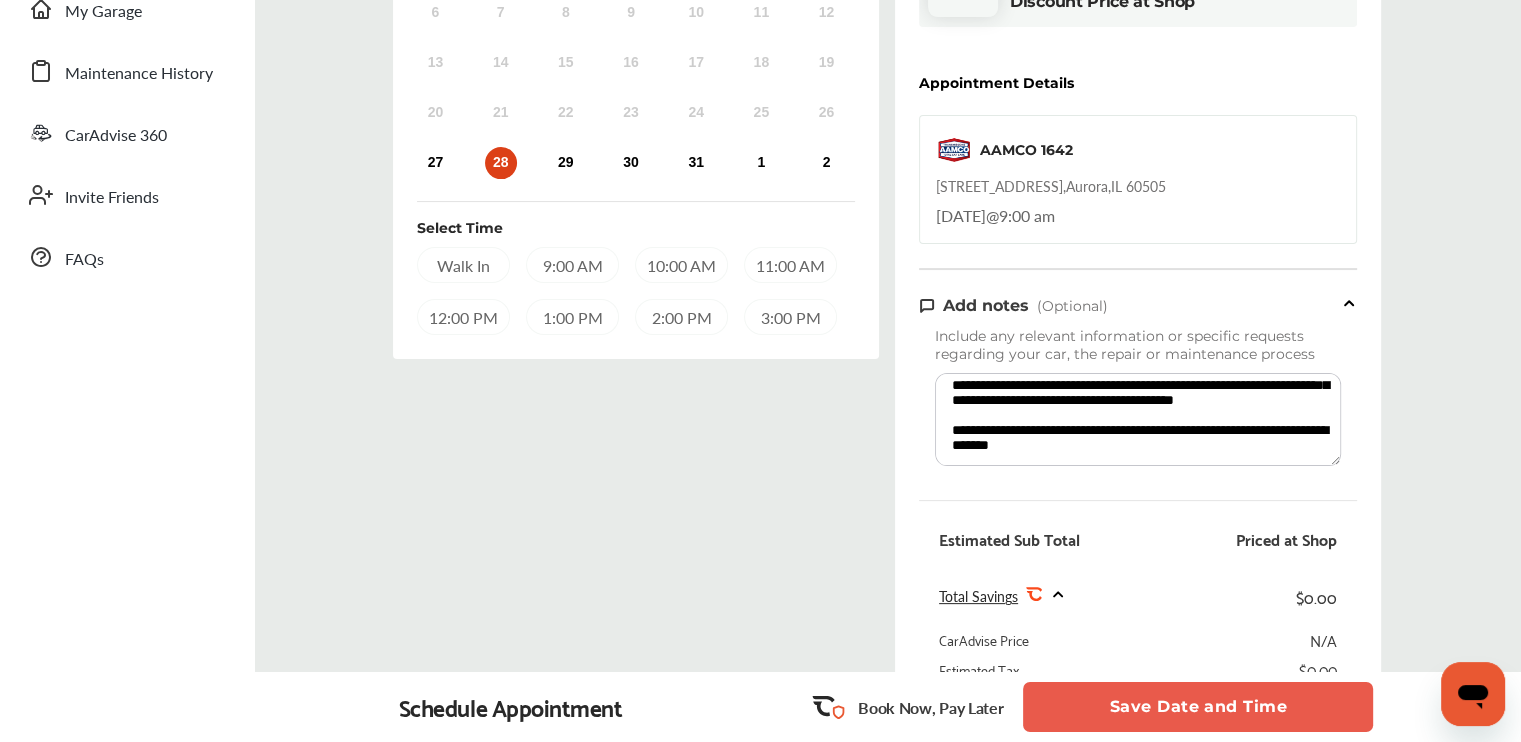 scroll, scrollTop: 206, scrollLeft: 0, axis: vertical 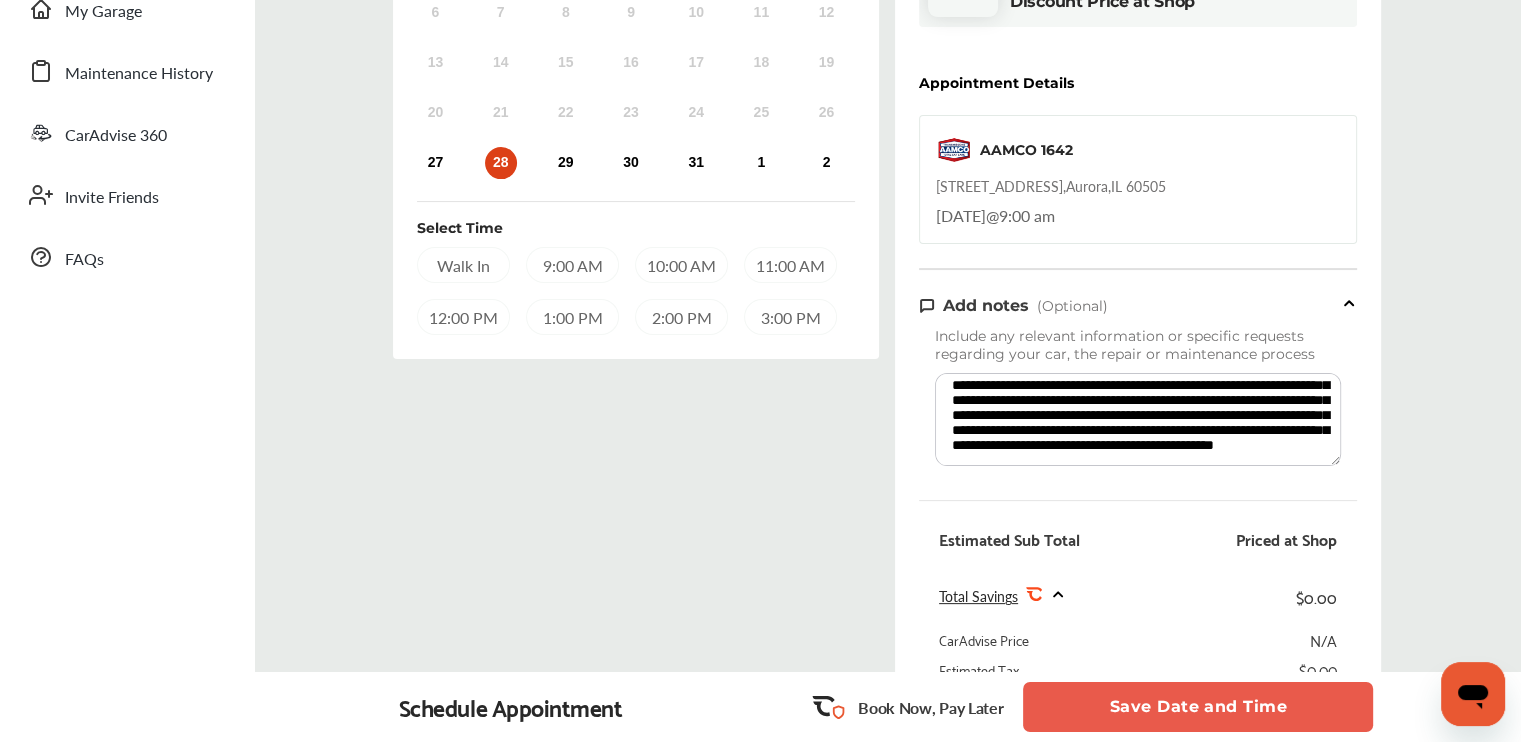 type on "**********" 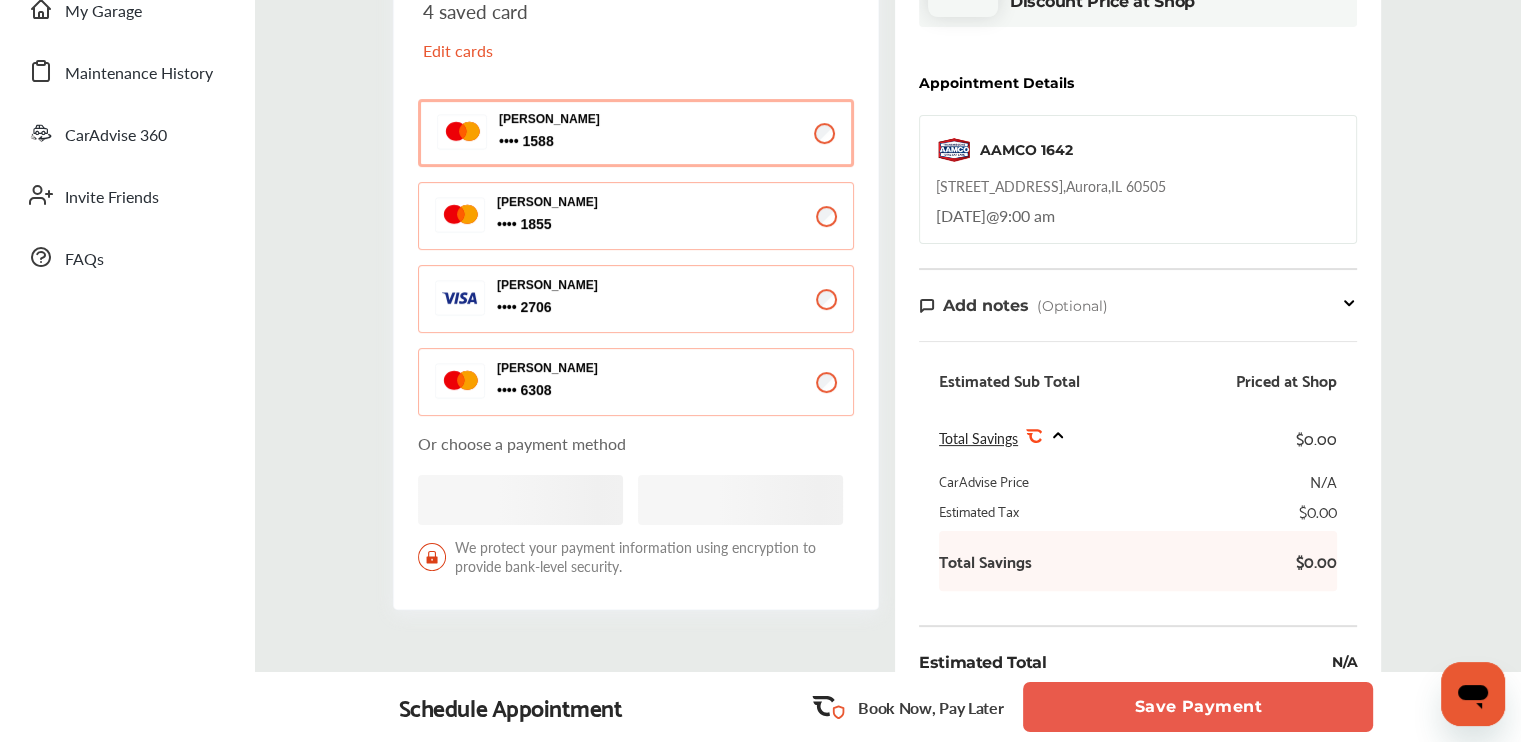 scroll, scrollTop: 0, scrollLeft: 0, axis: both 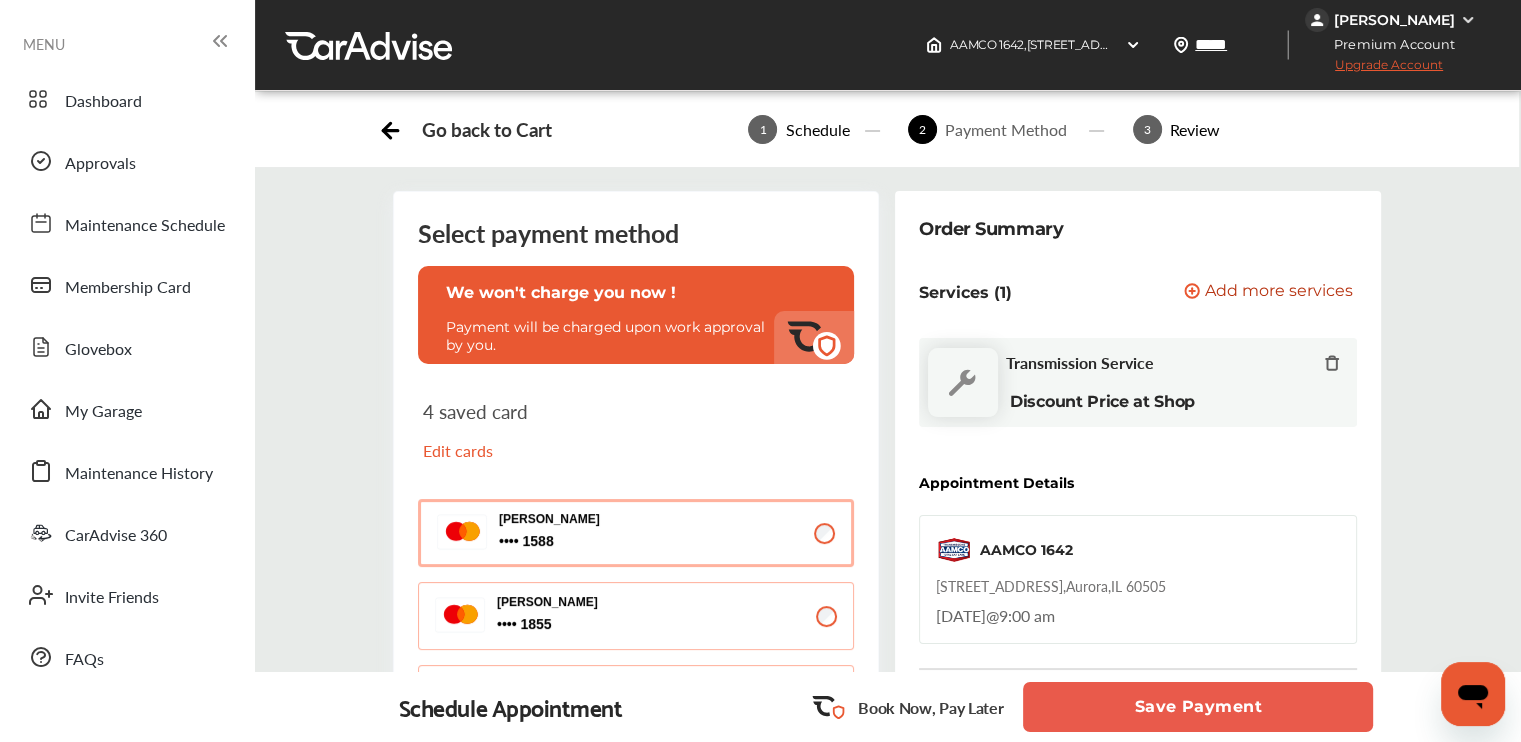 click on "Save Payment" at bounding box center [1198, 707] 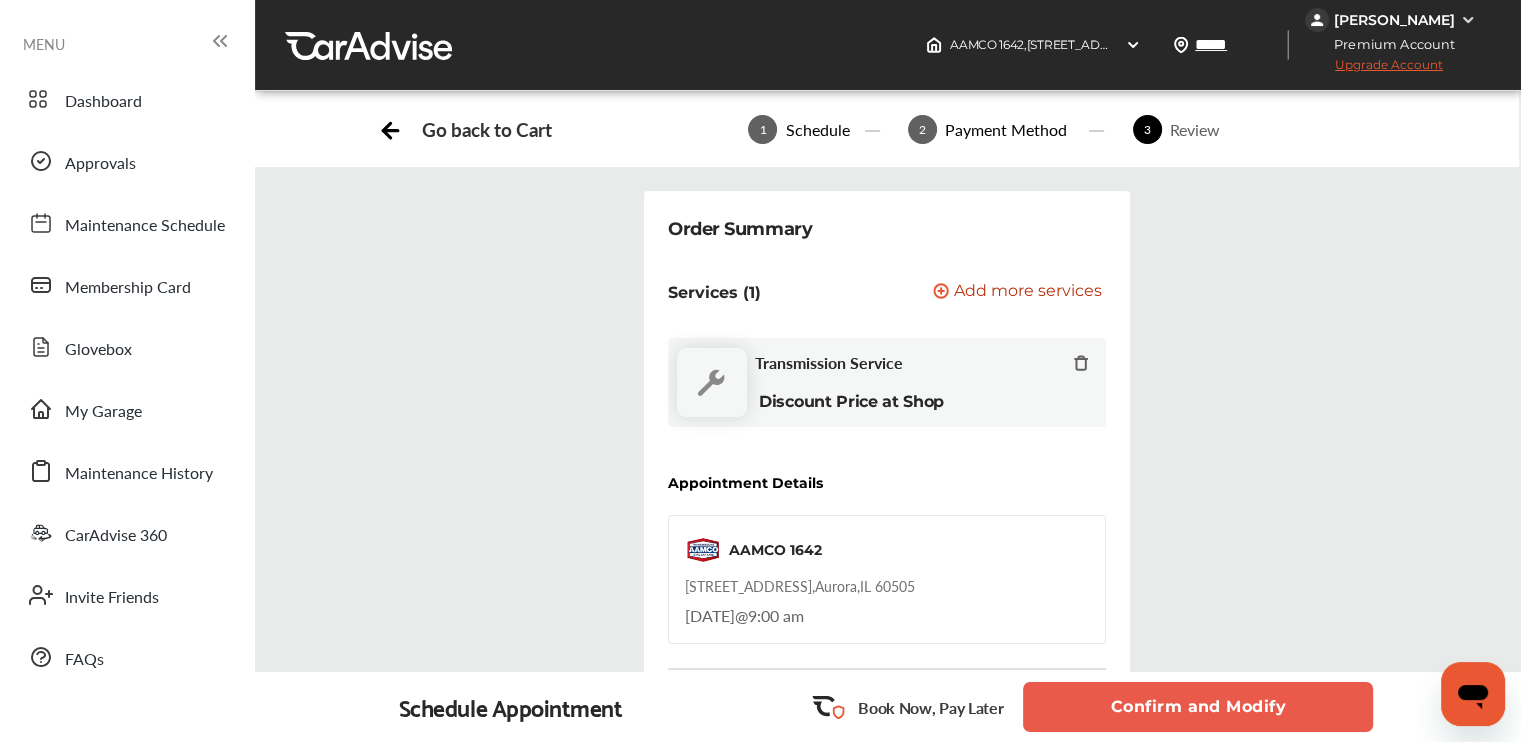click on "Confirm and Modify" at bounding box center (1198, 707) 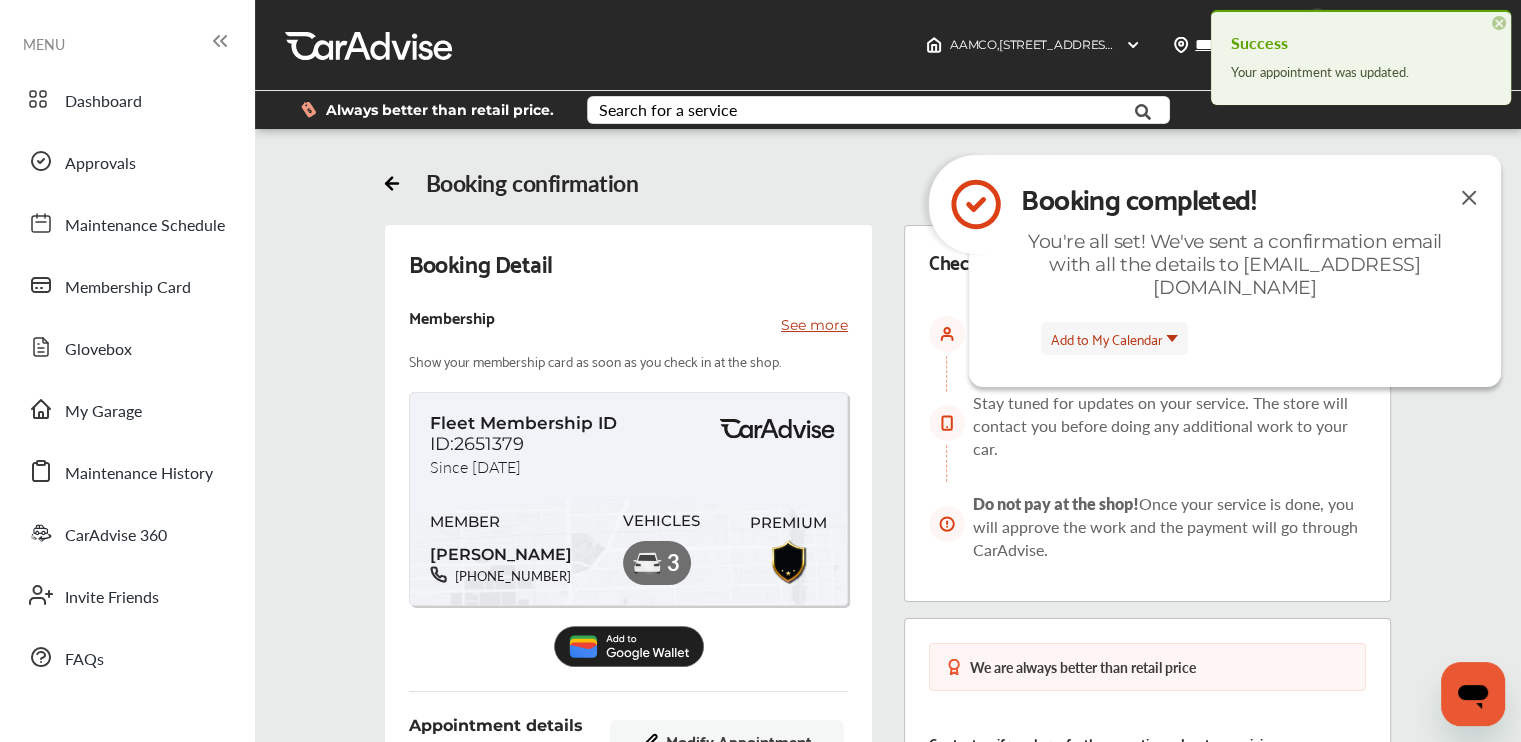 click at bounding box center [1469, 197] 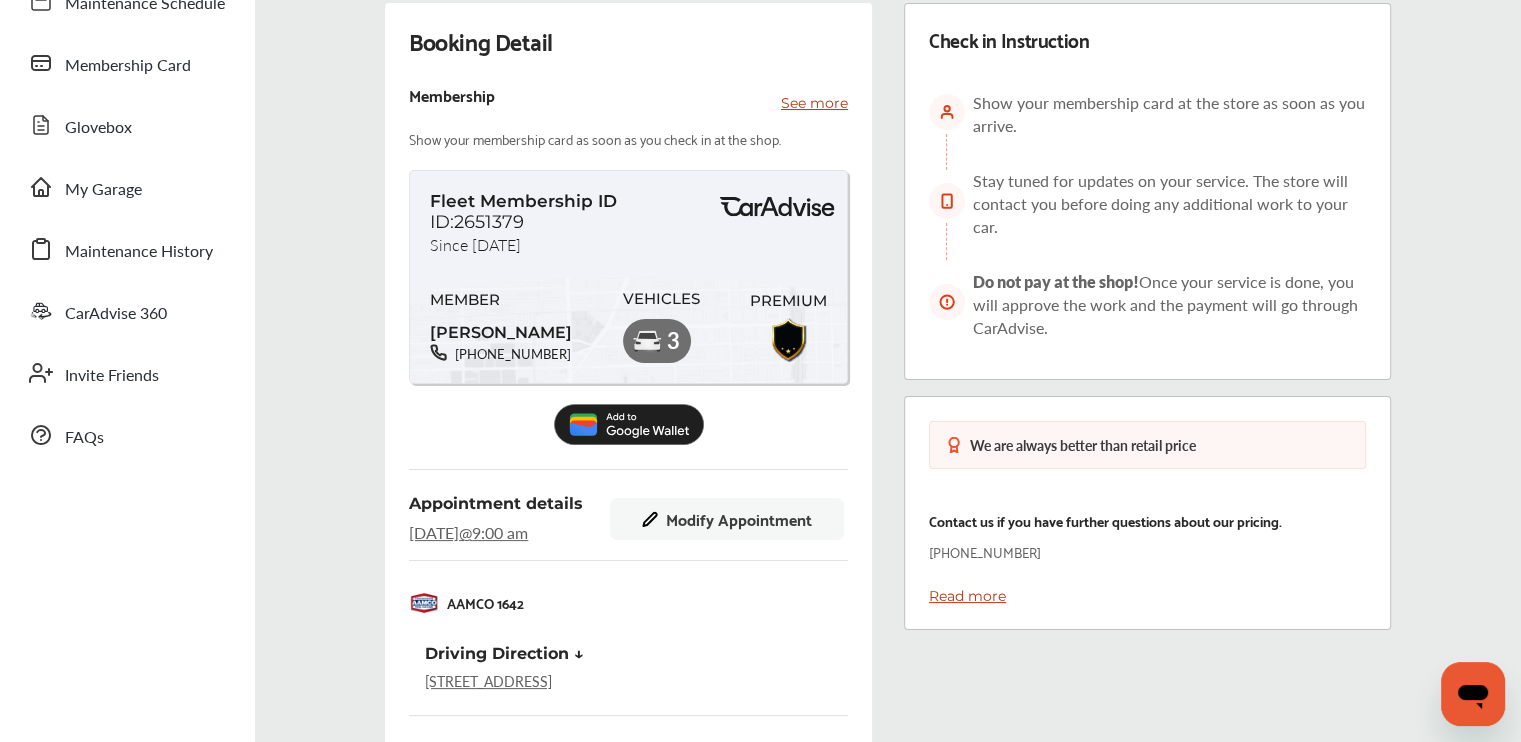 scroll, scrollTop: 122, scrollLeft: 0, axis: vertical 